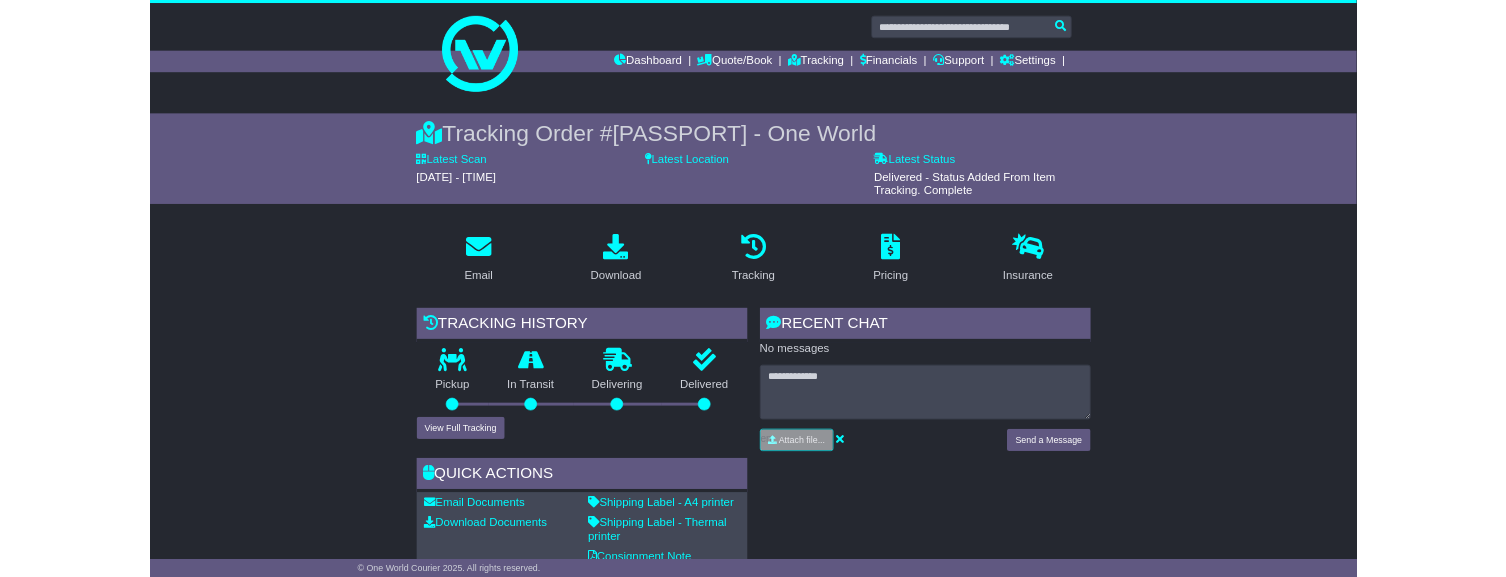 scroll, scrollTop: 900, scrollLeft: 0, axis: vertical 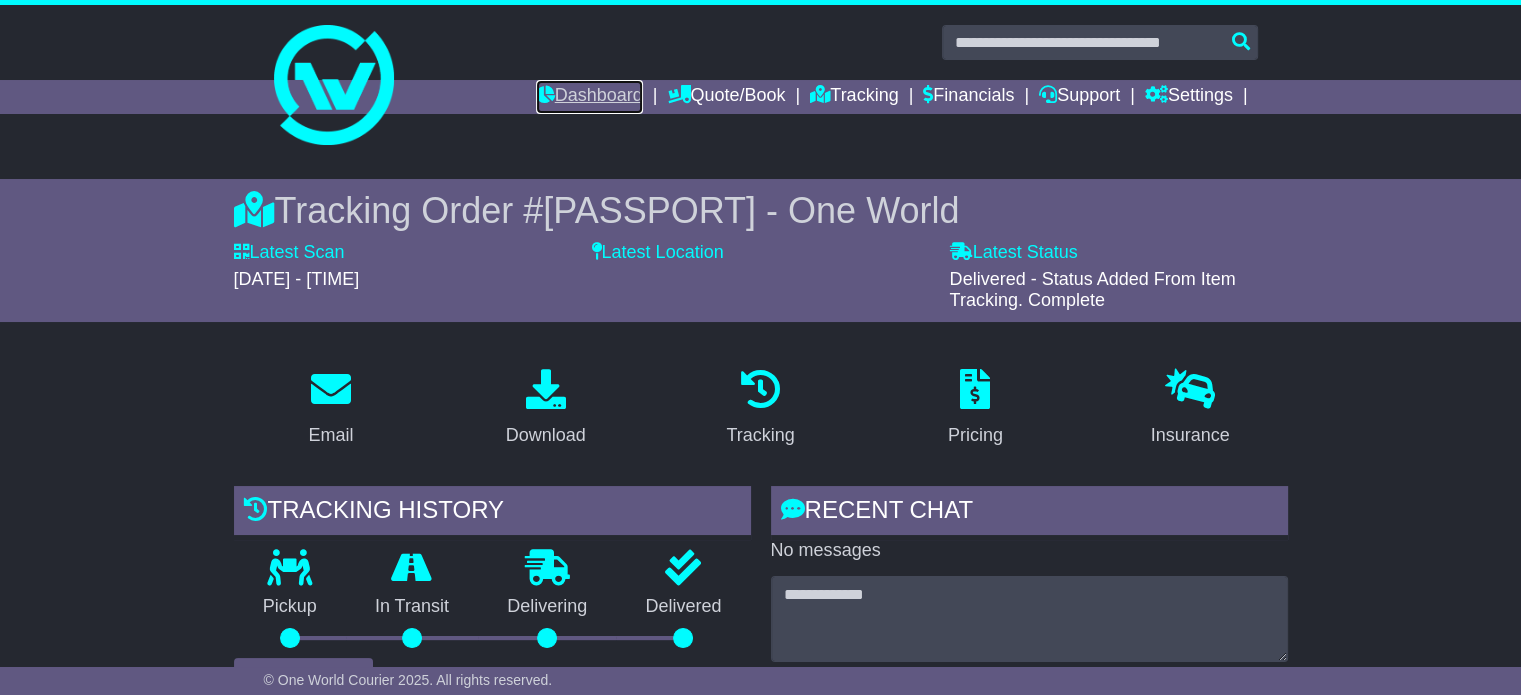 click on "Dashboard" at bounding box center [589, 97] 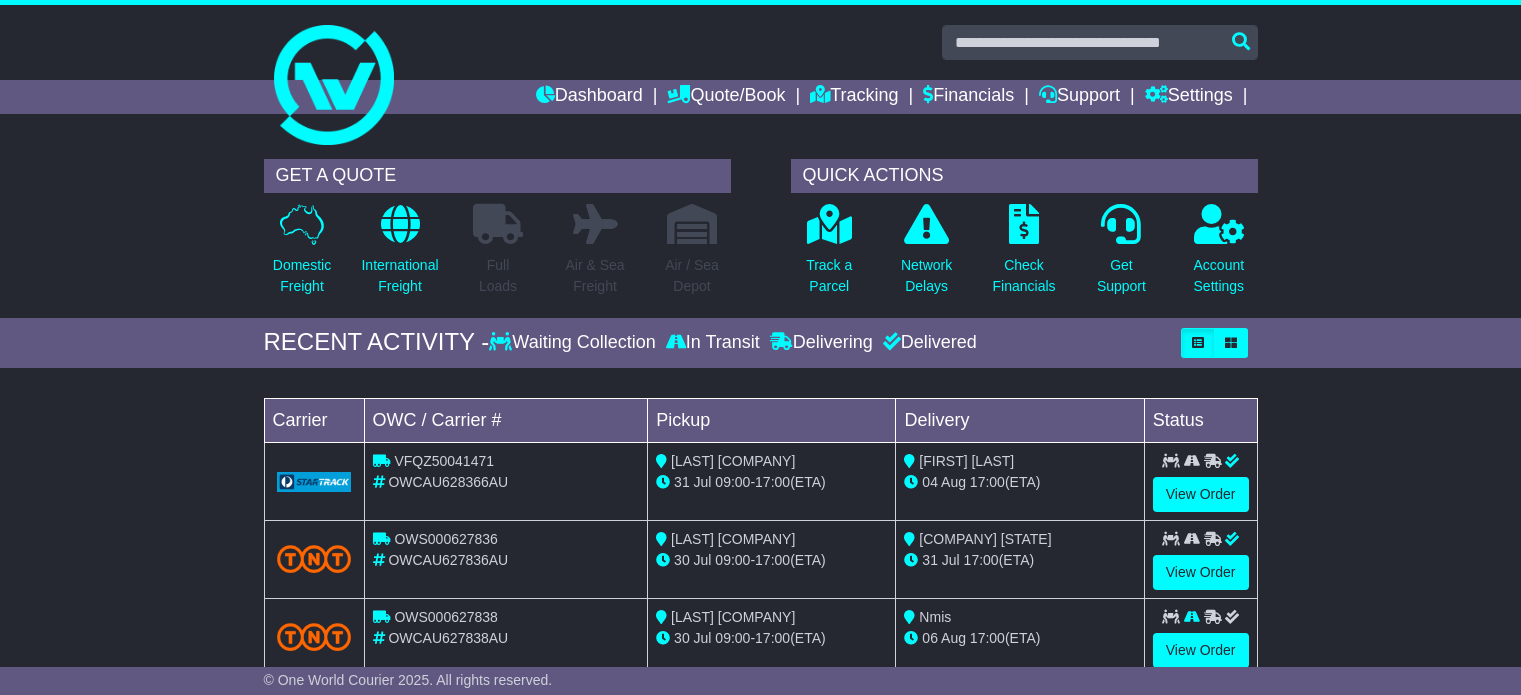 scroll, scrollTop: 0, scrollLeft: 0, axis: both 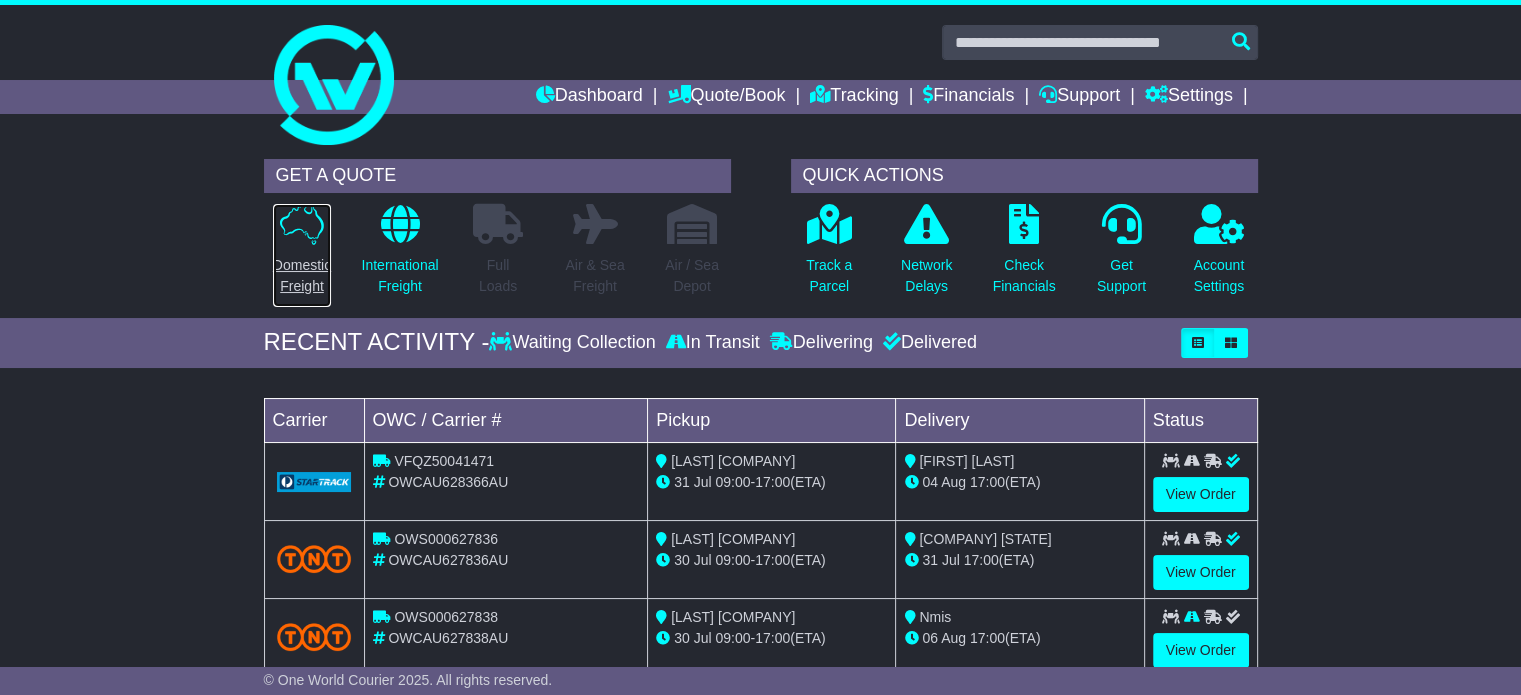 click on "Domestic Freight" at bounding box center [302, 276] 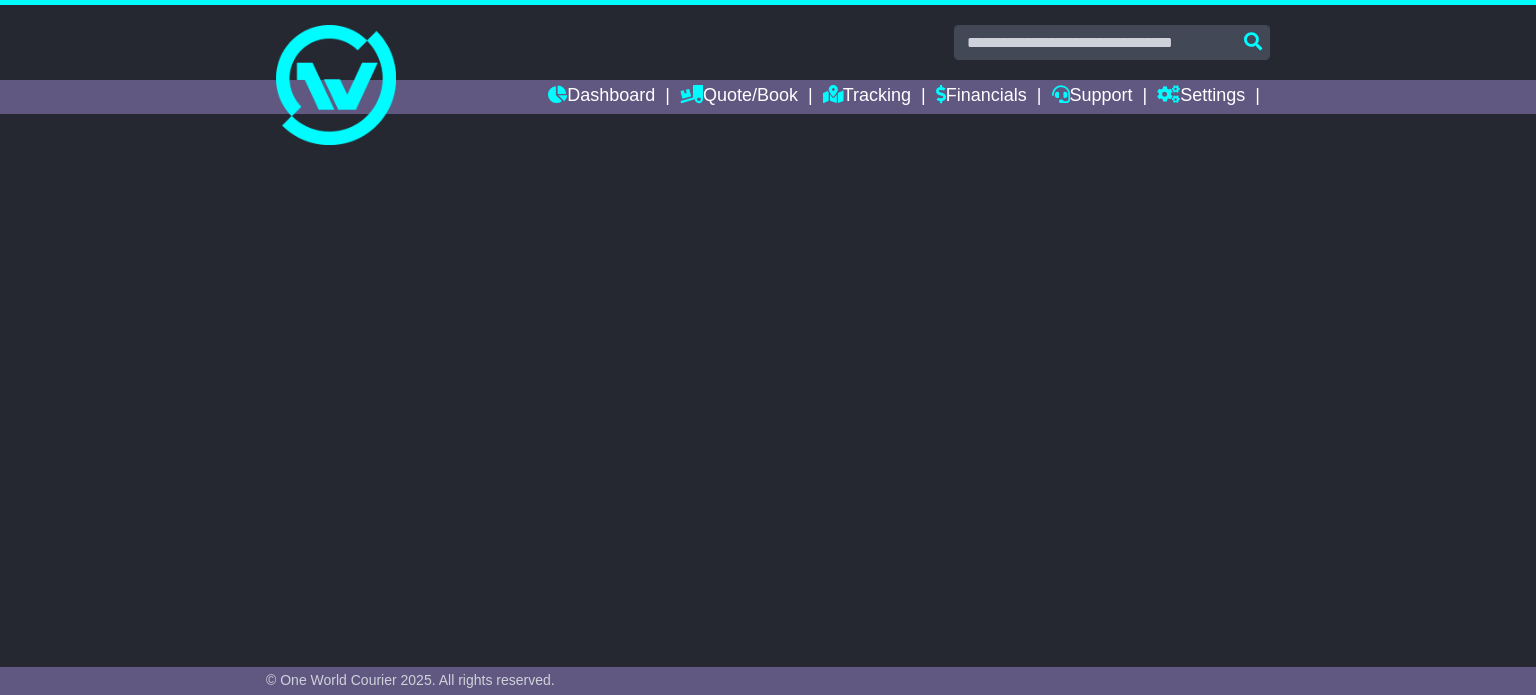 scroll, scrollTop: 0, scrollLeft: 0, axis: both 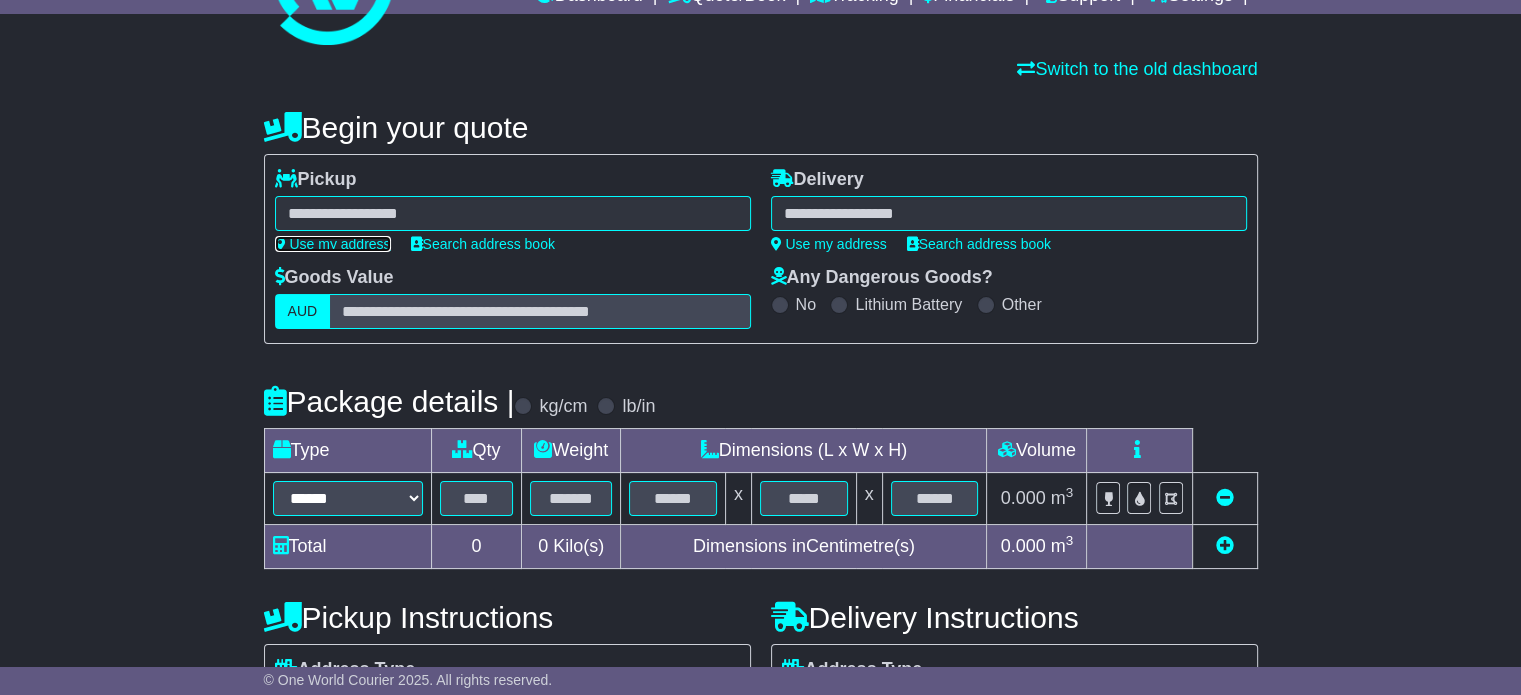 click on "Use my address" at bounding box center (333, 244) 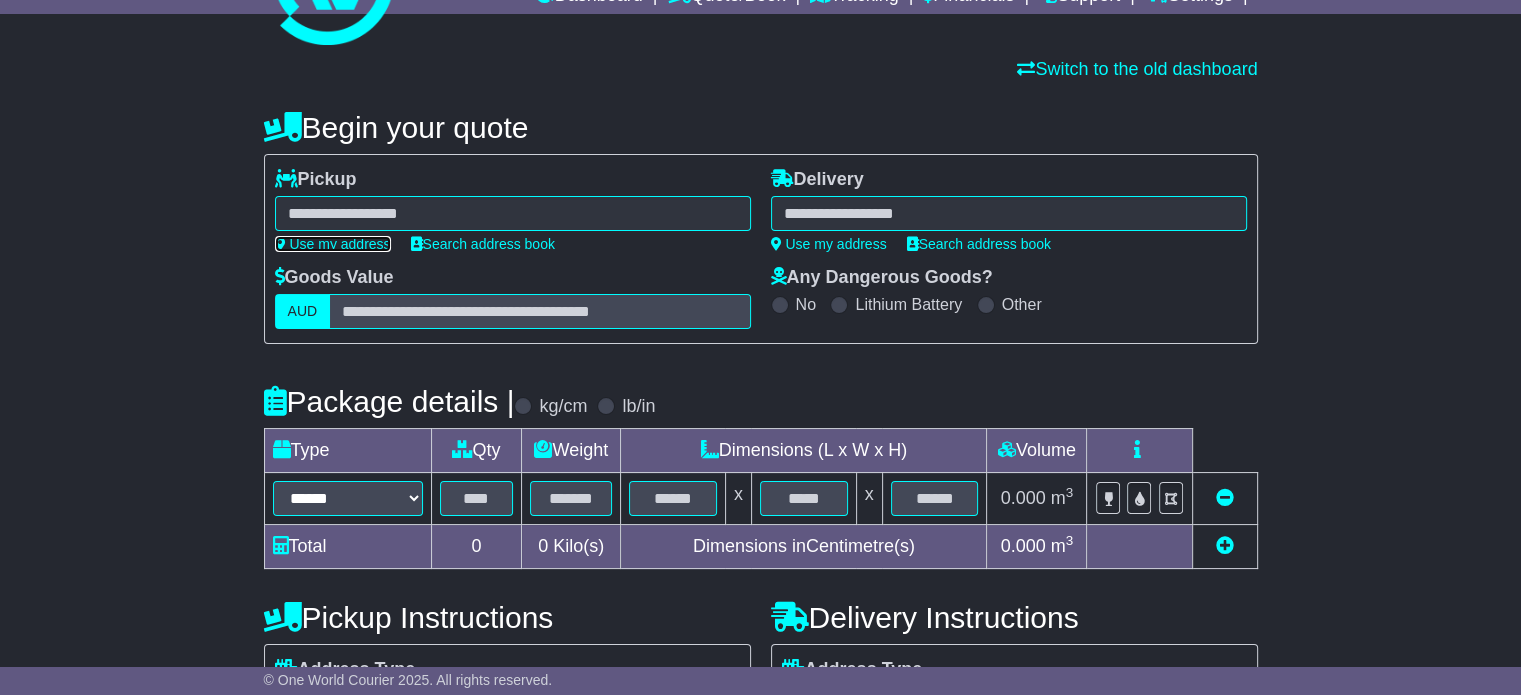 type on "**********" 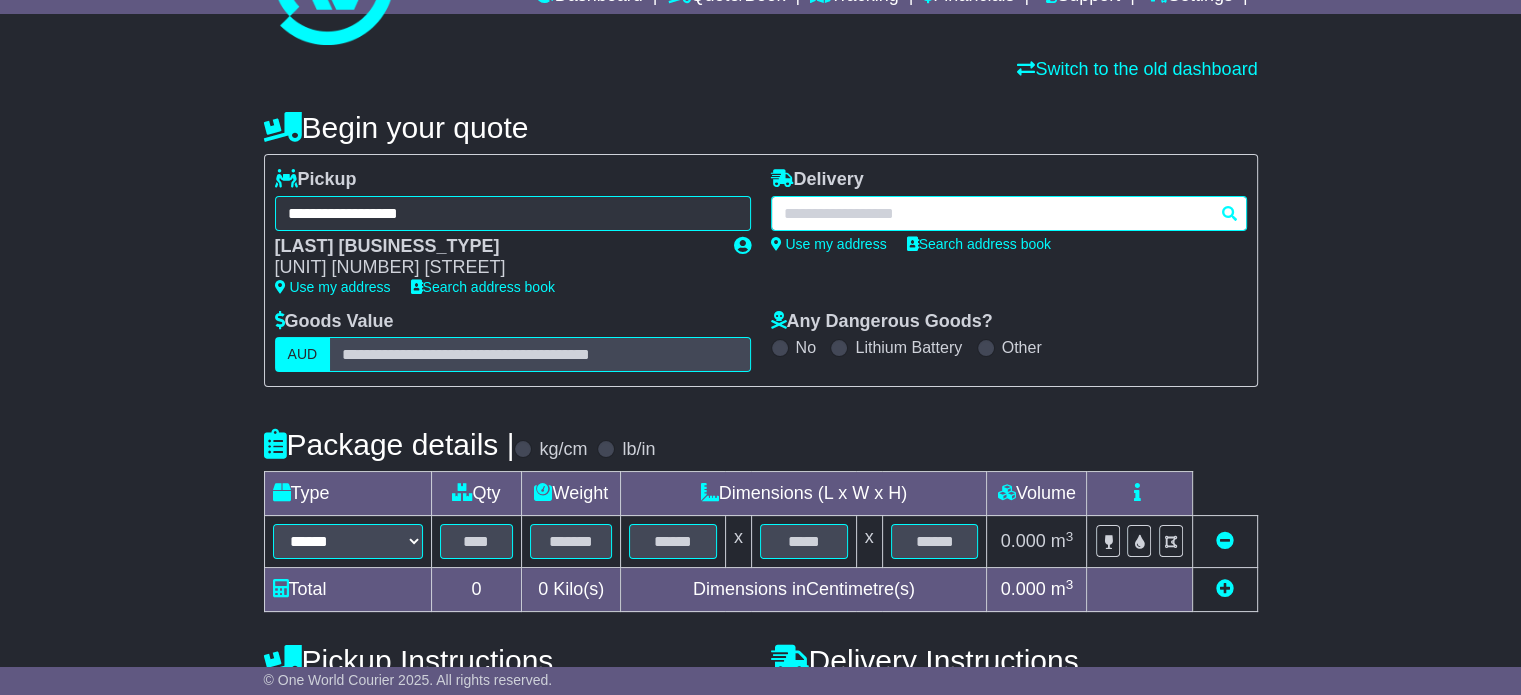 click at bounding box center (1009, 213) 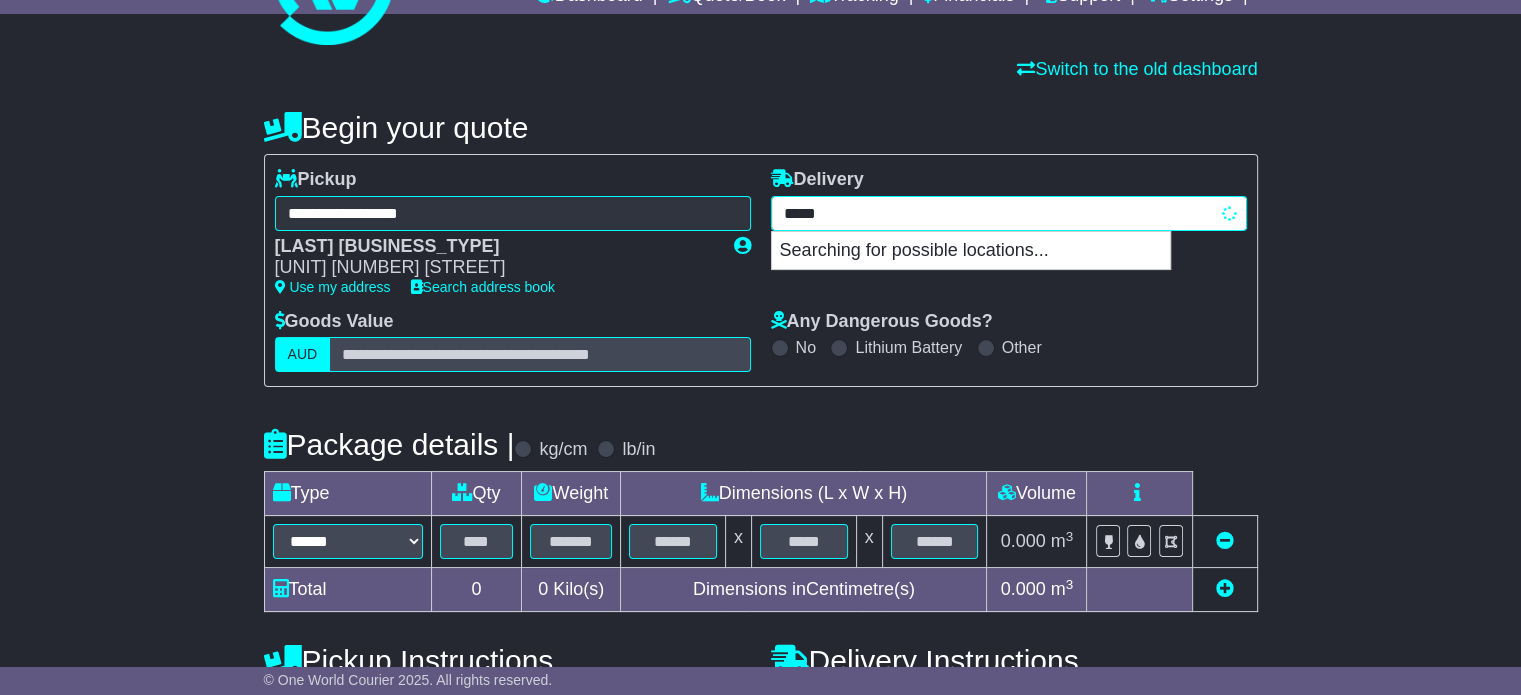 type on "******" 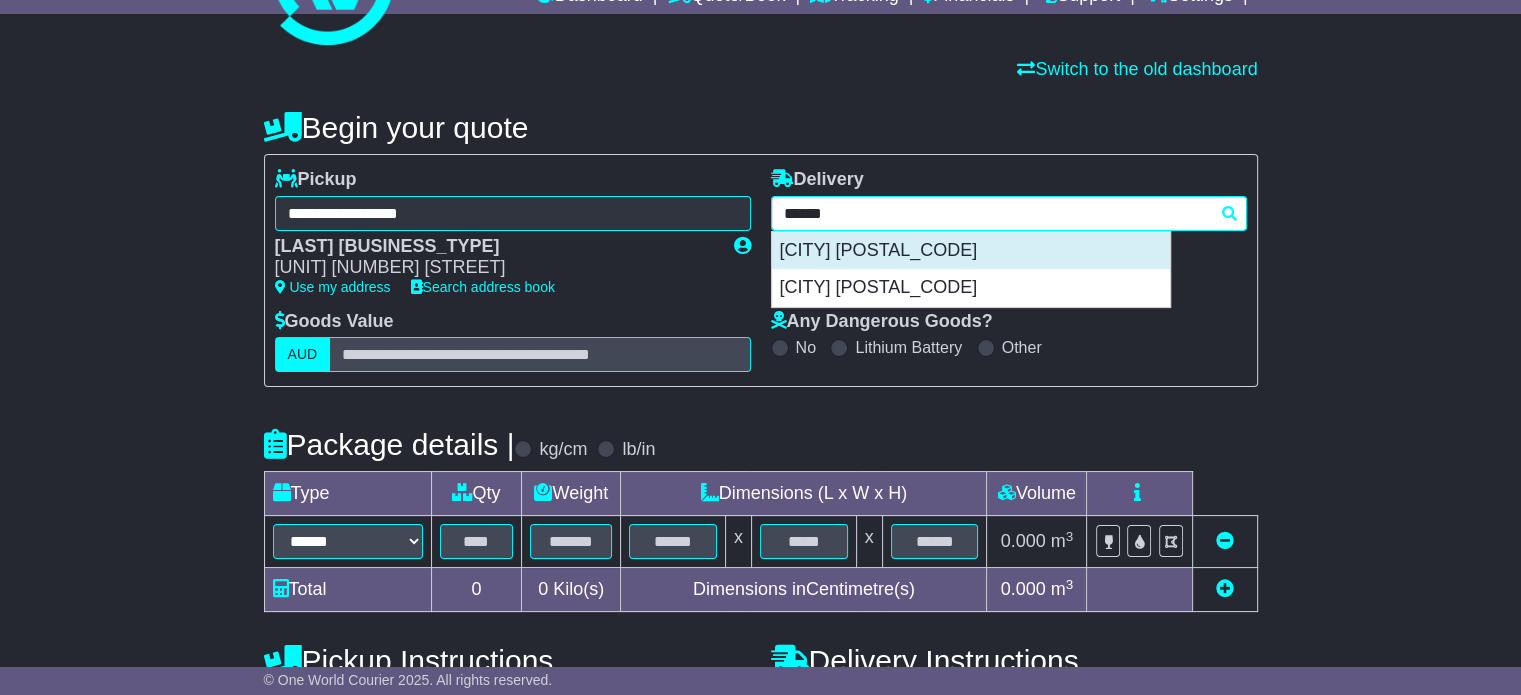 click on "[SUBURB] [POSTAL_CODE]" at bounding box center [971, 251] 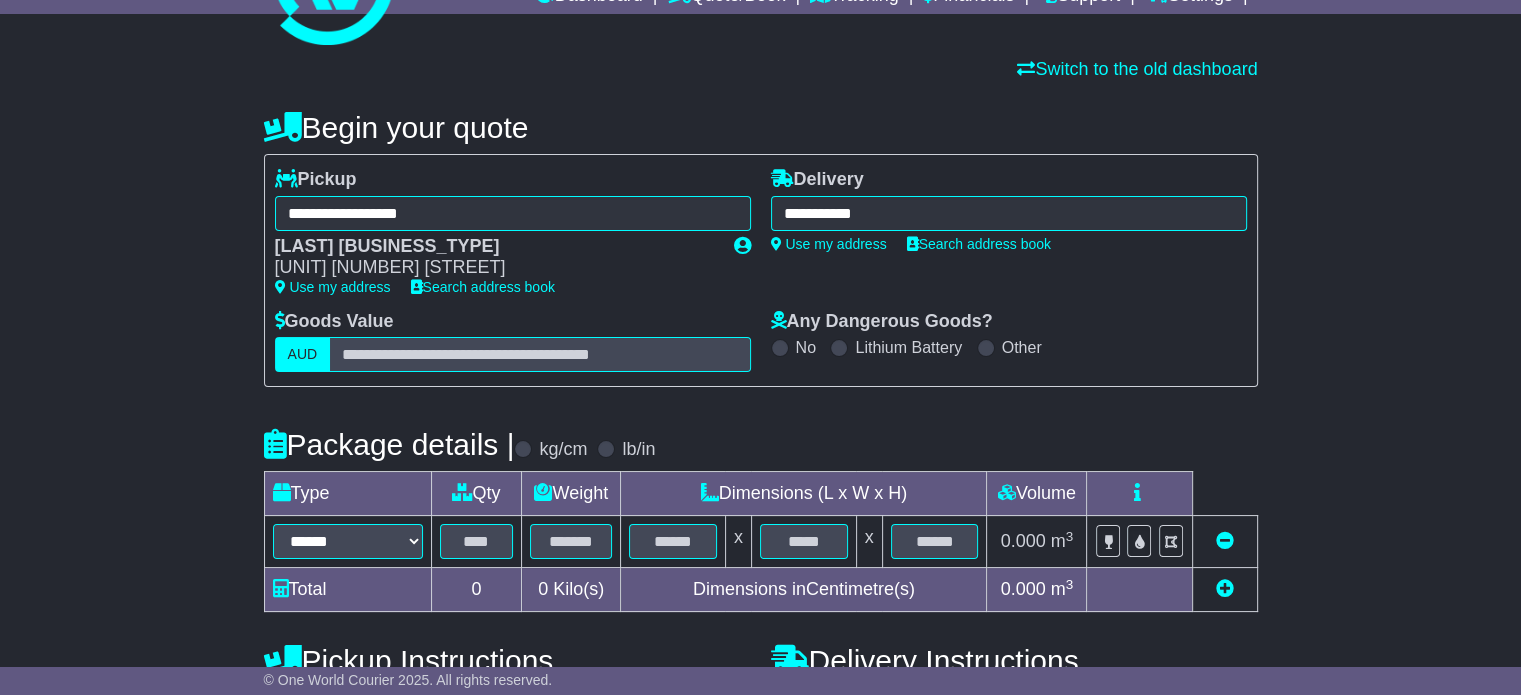 type on "**********" 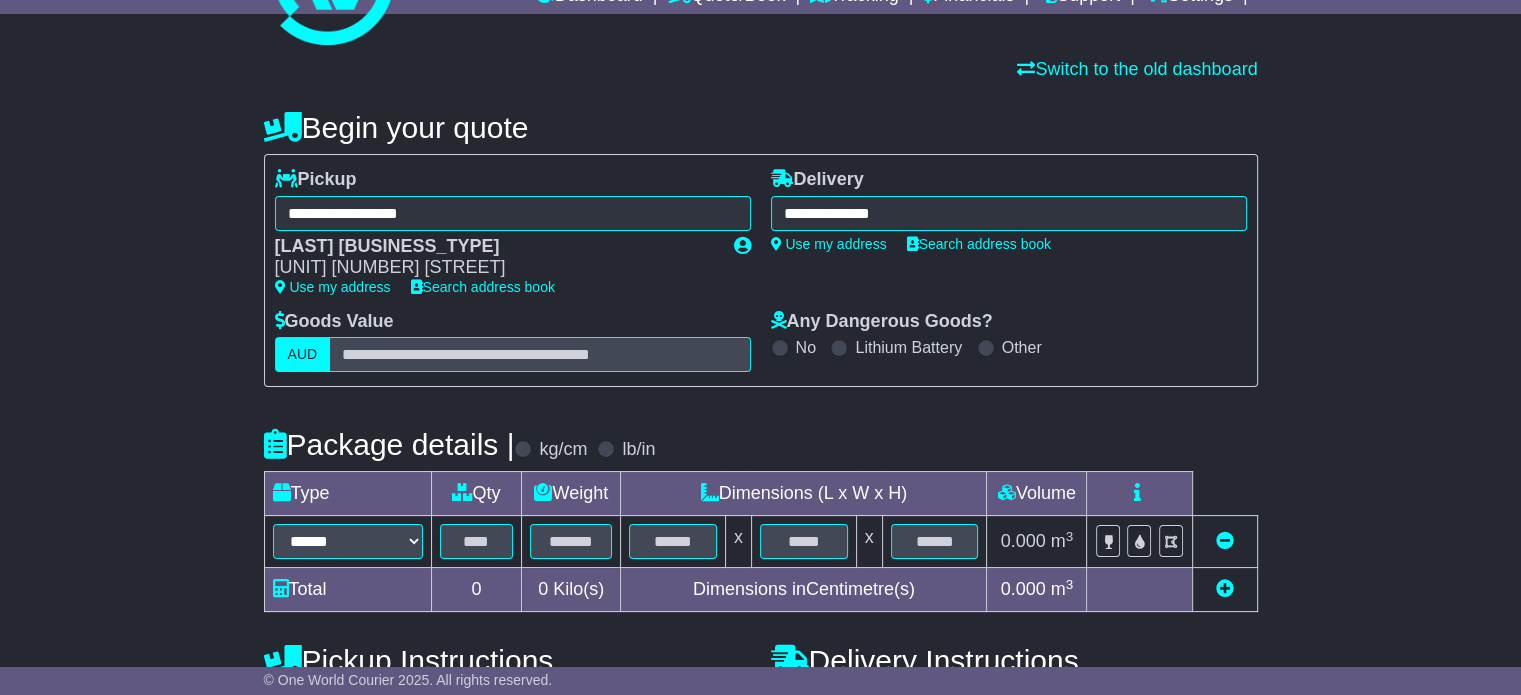 click on "**********" at bounding box center (513, 240) 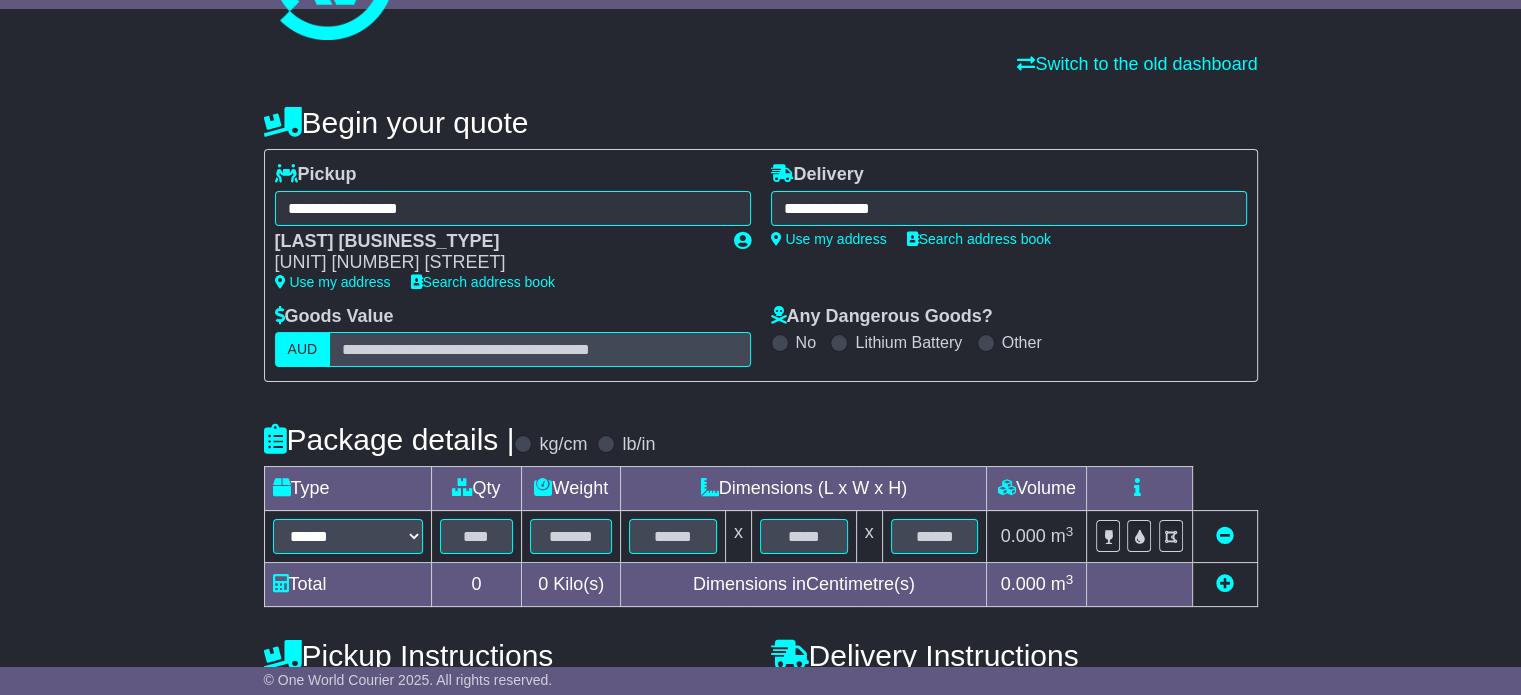 scroll, scrollTop: 200, scrollLeft: 0, axis: vertical 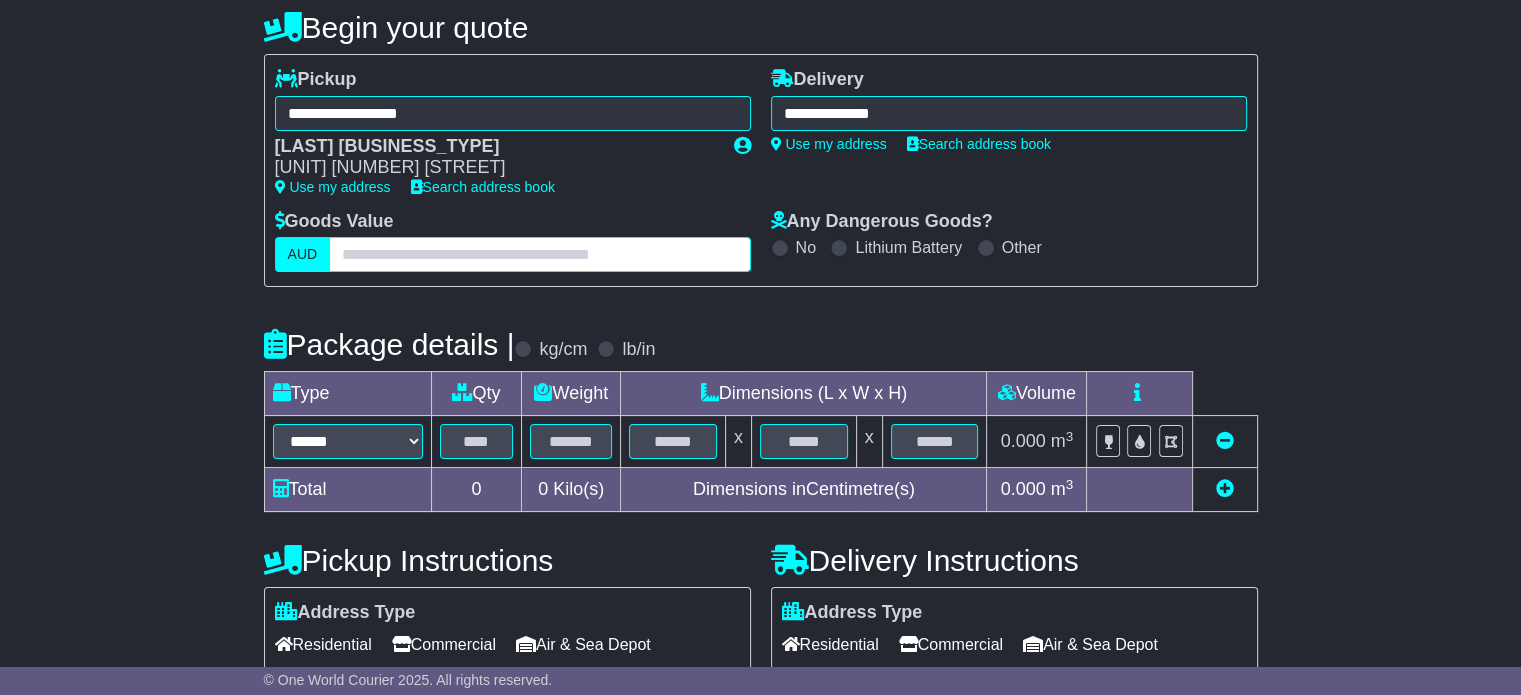 click at bounding box center [539, 254] 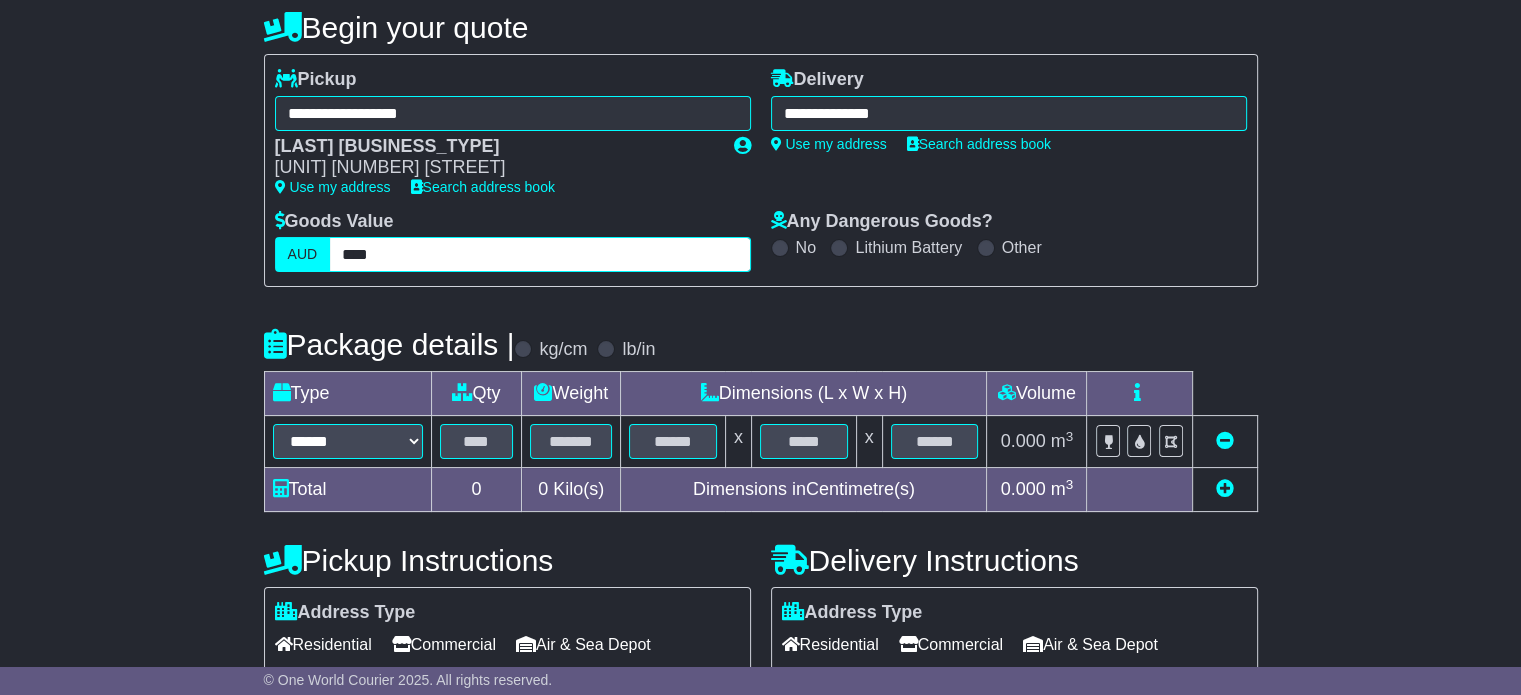 type on "****" 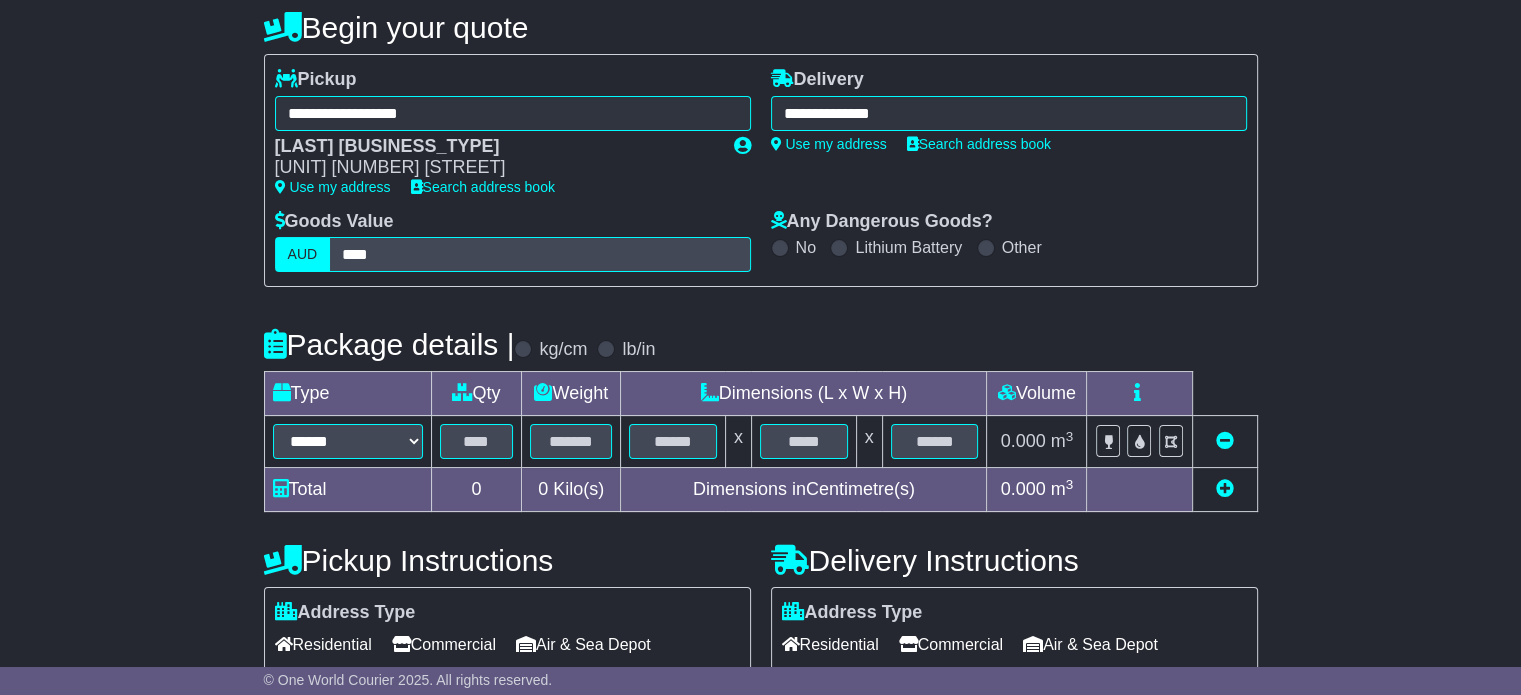 click on "**********" at bounding box center [761, 393] 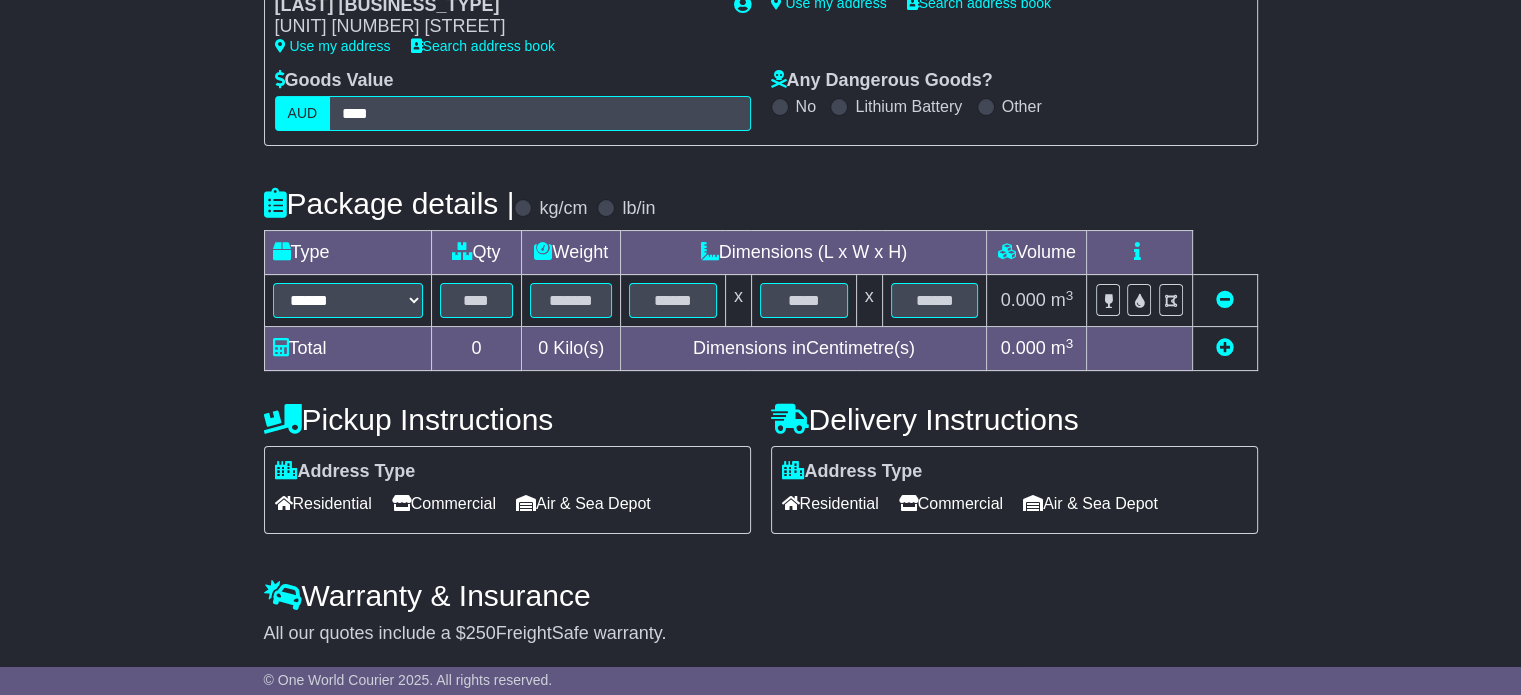 scroll, scrollTop: 400, scrollLeft: 0, axis: vertical 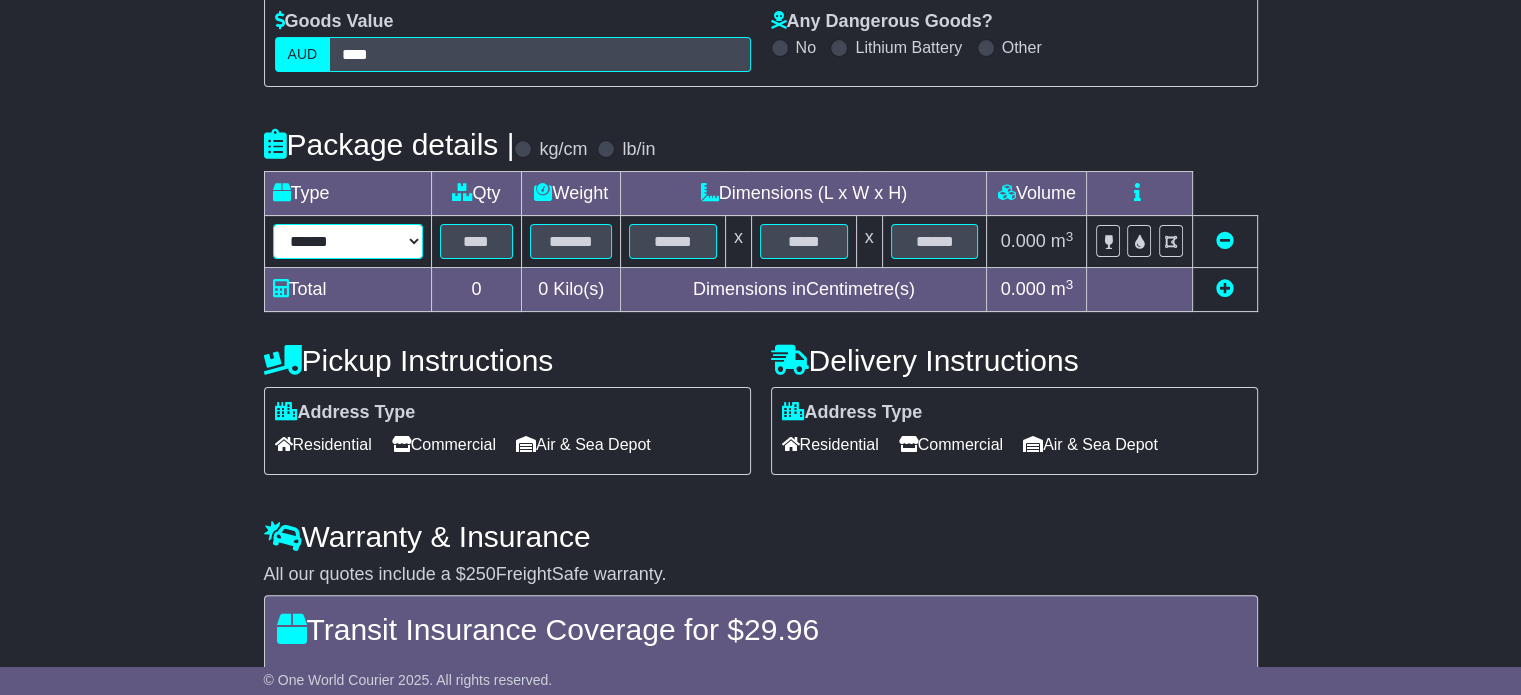 click on "****** ****** *** ******** ***** **** **** ****** *** *******" at bounding box center (348, 241) 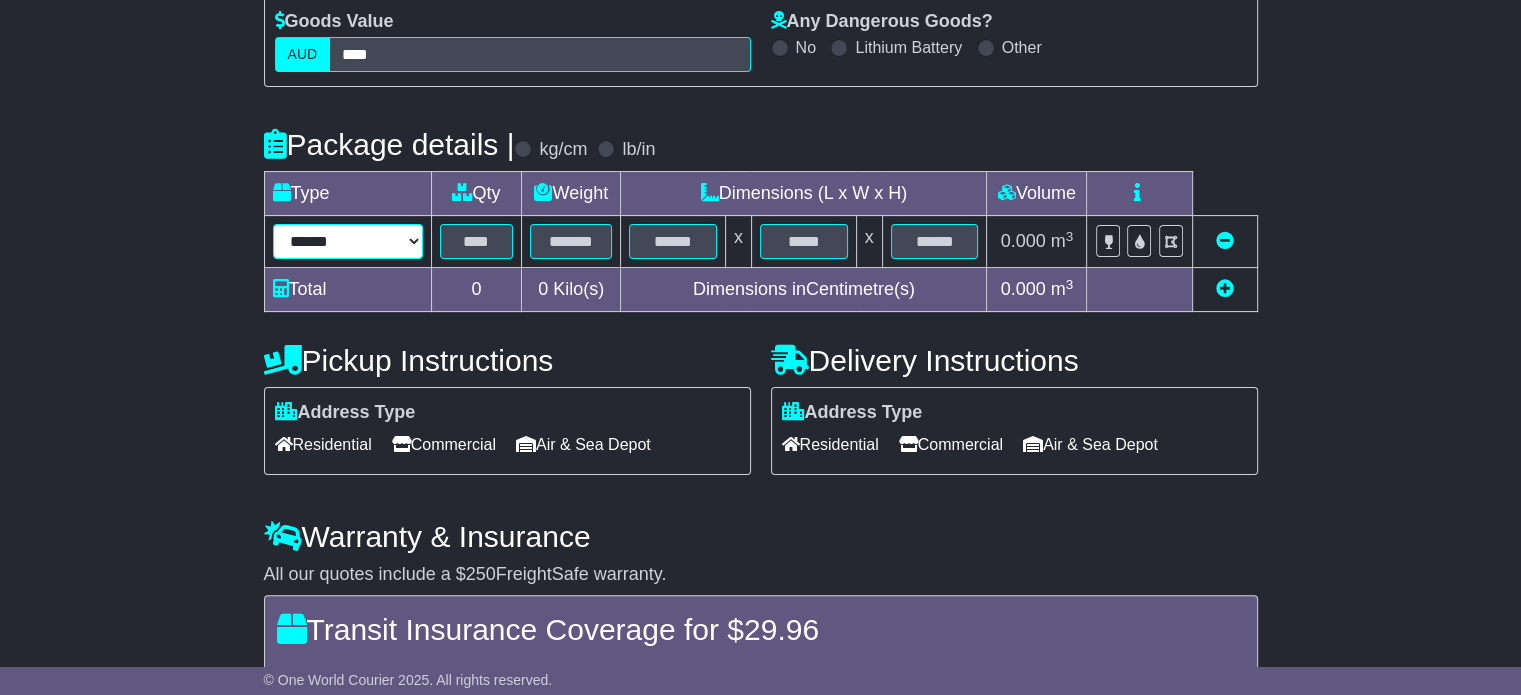 select on "*****" 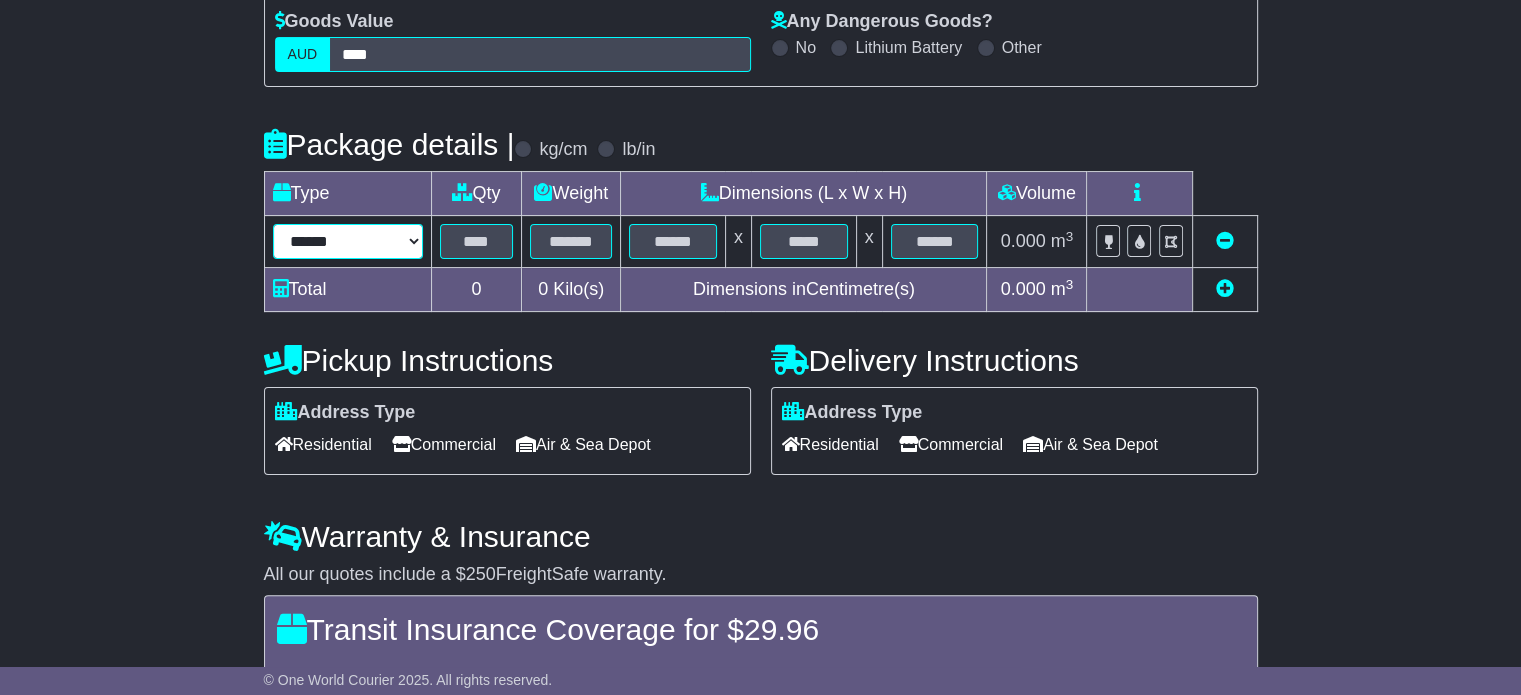 click on "****** ****** *** ******** ***** **** **** ****** *** *******" at bounding box center (348, 241) 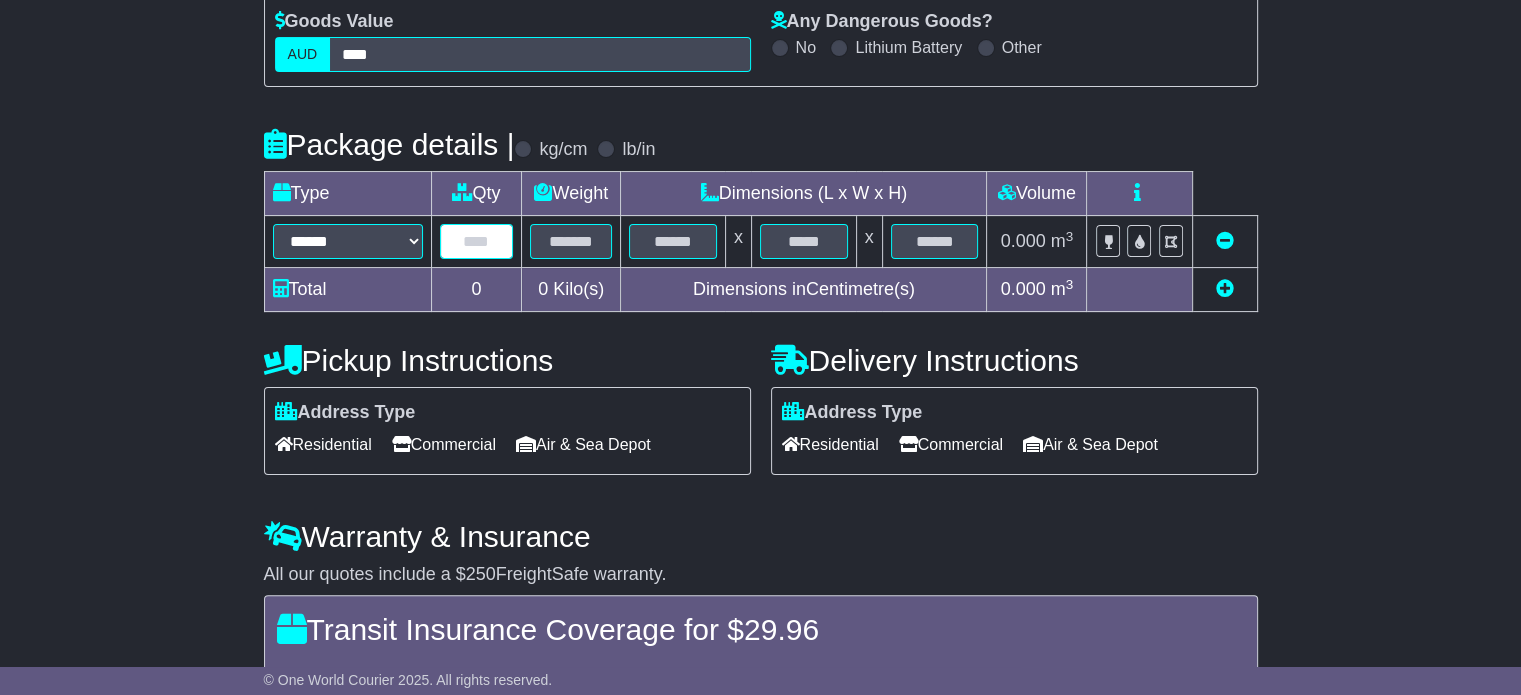 click at bounding box center [477, 241] 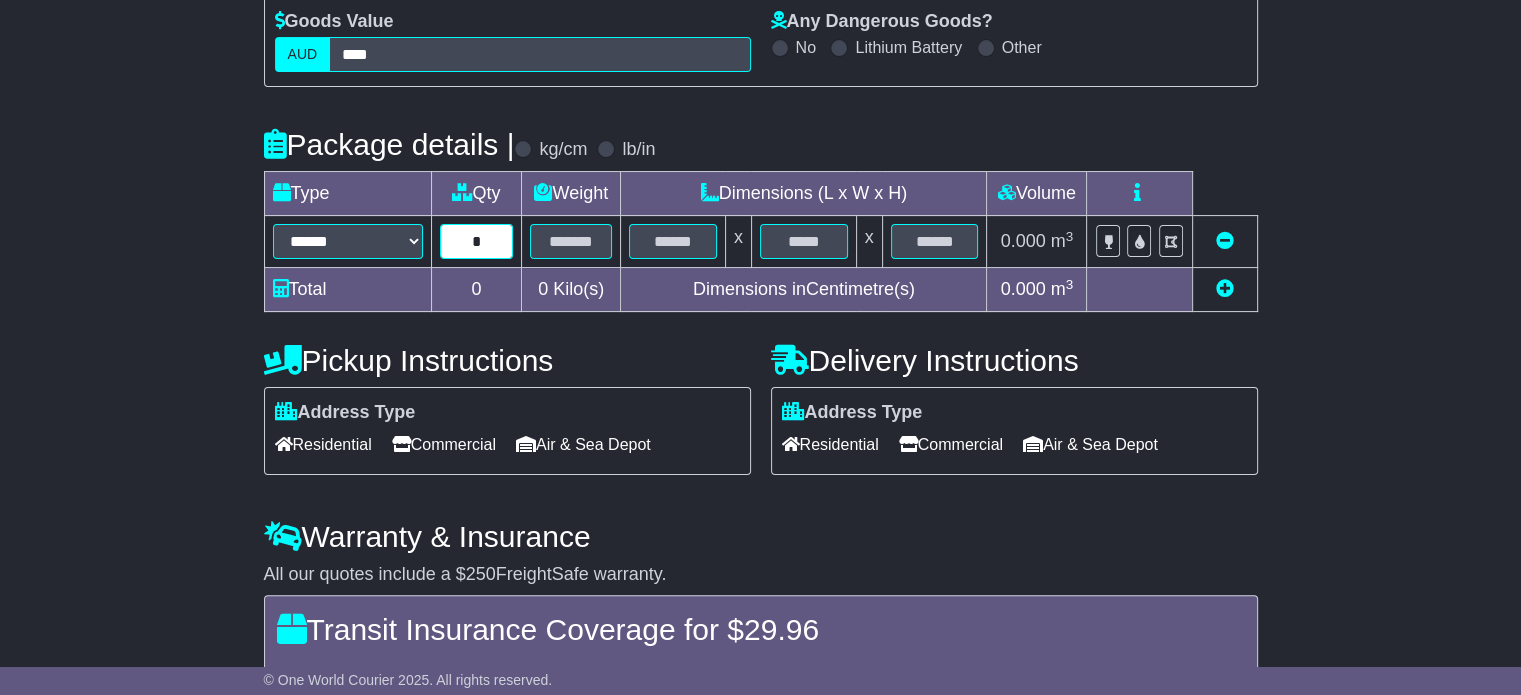 type on "*" 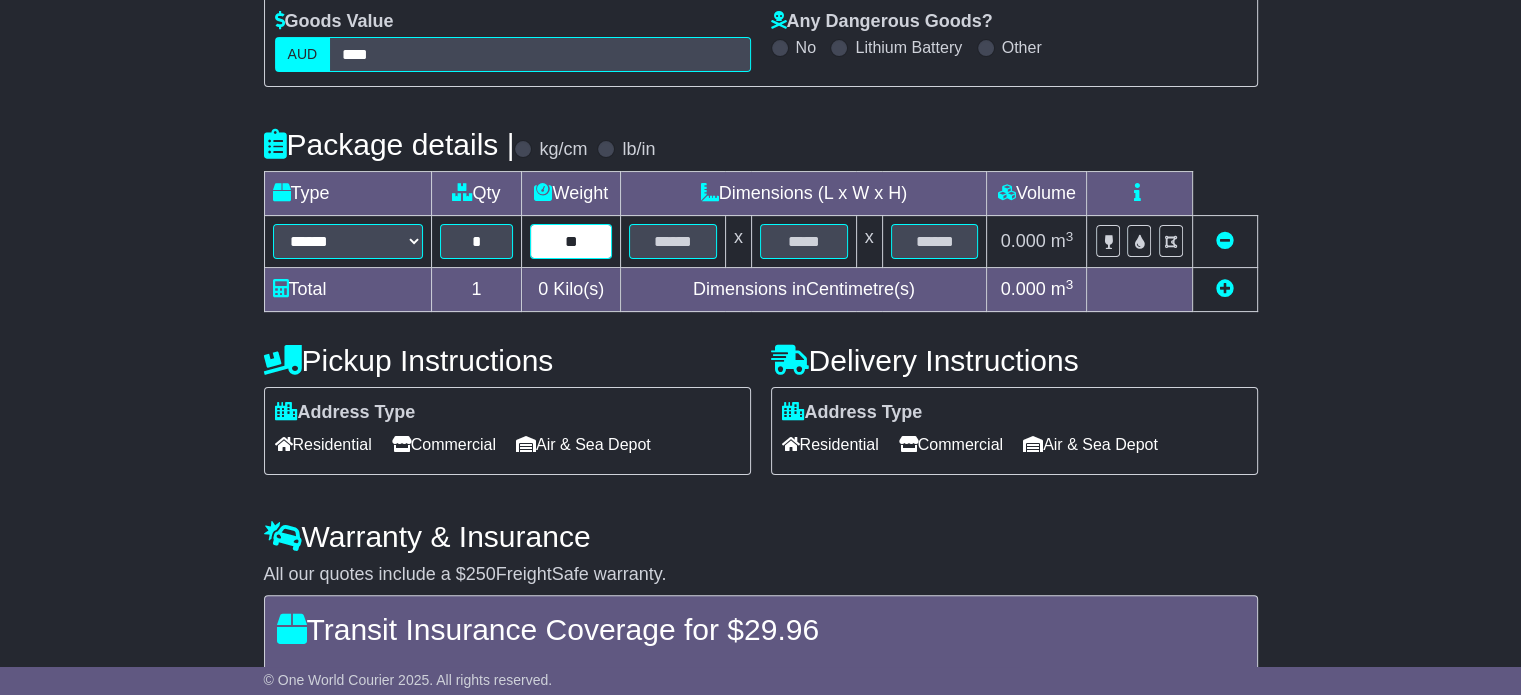 type on "**" 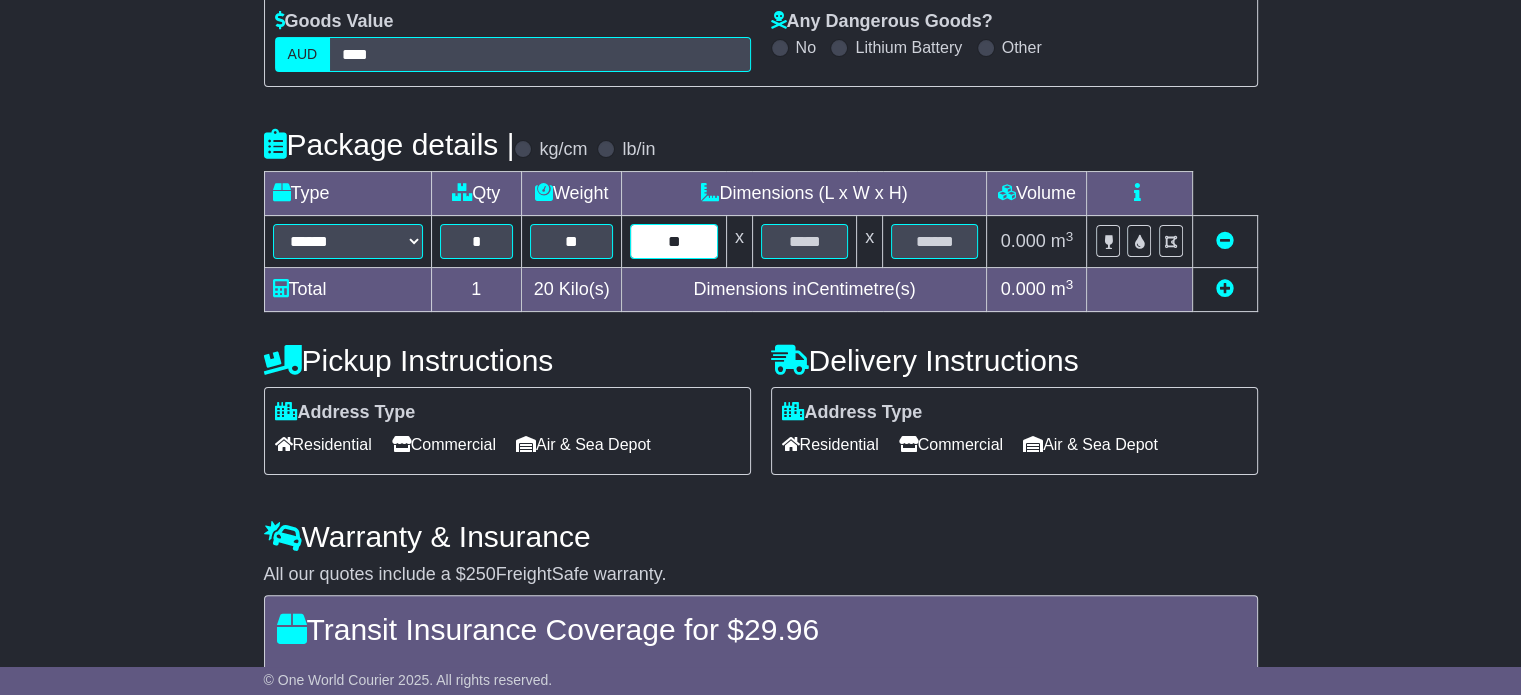 type on "**" 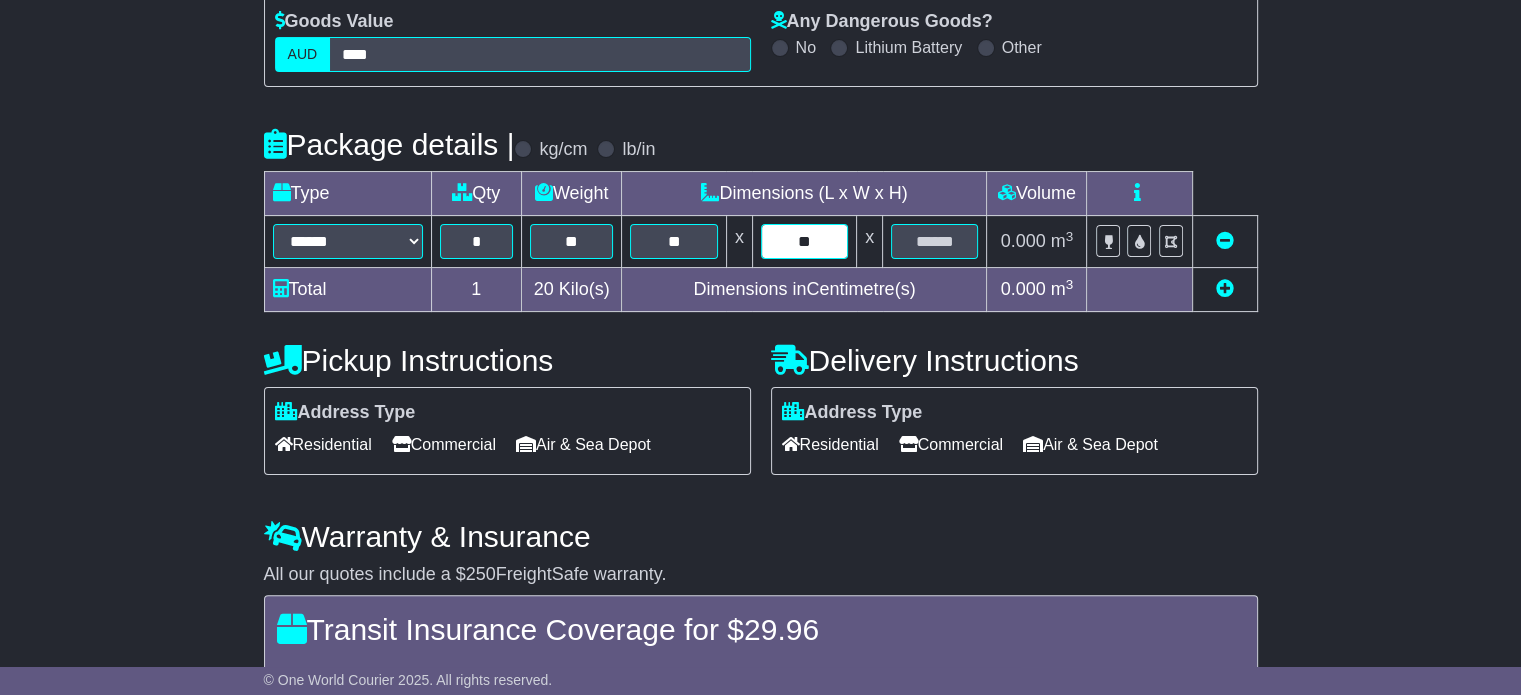 type on "**" 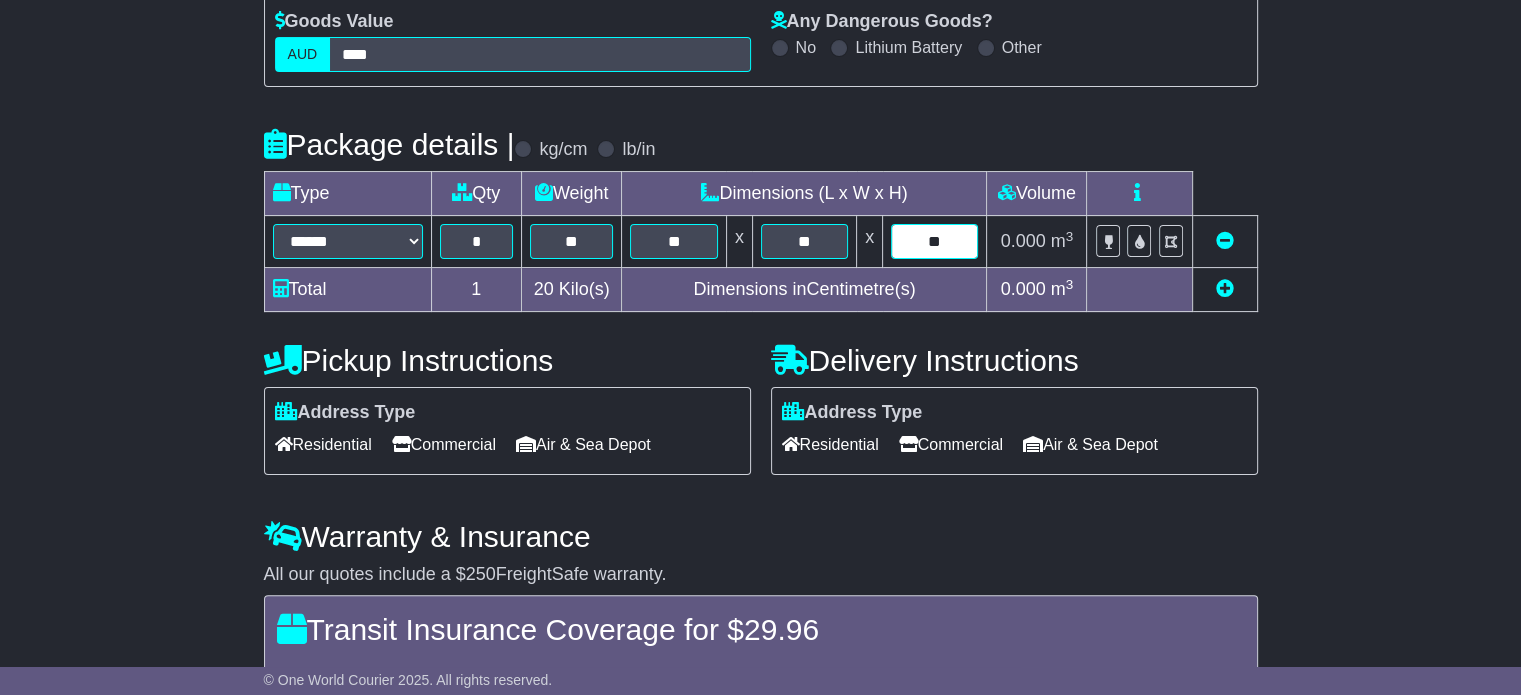 type on "**" 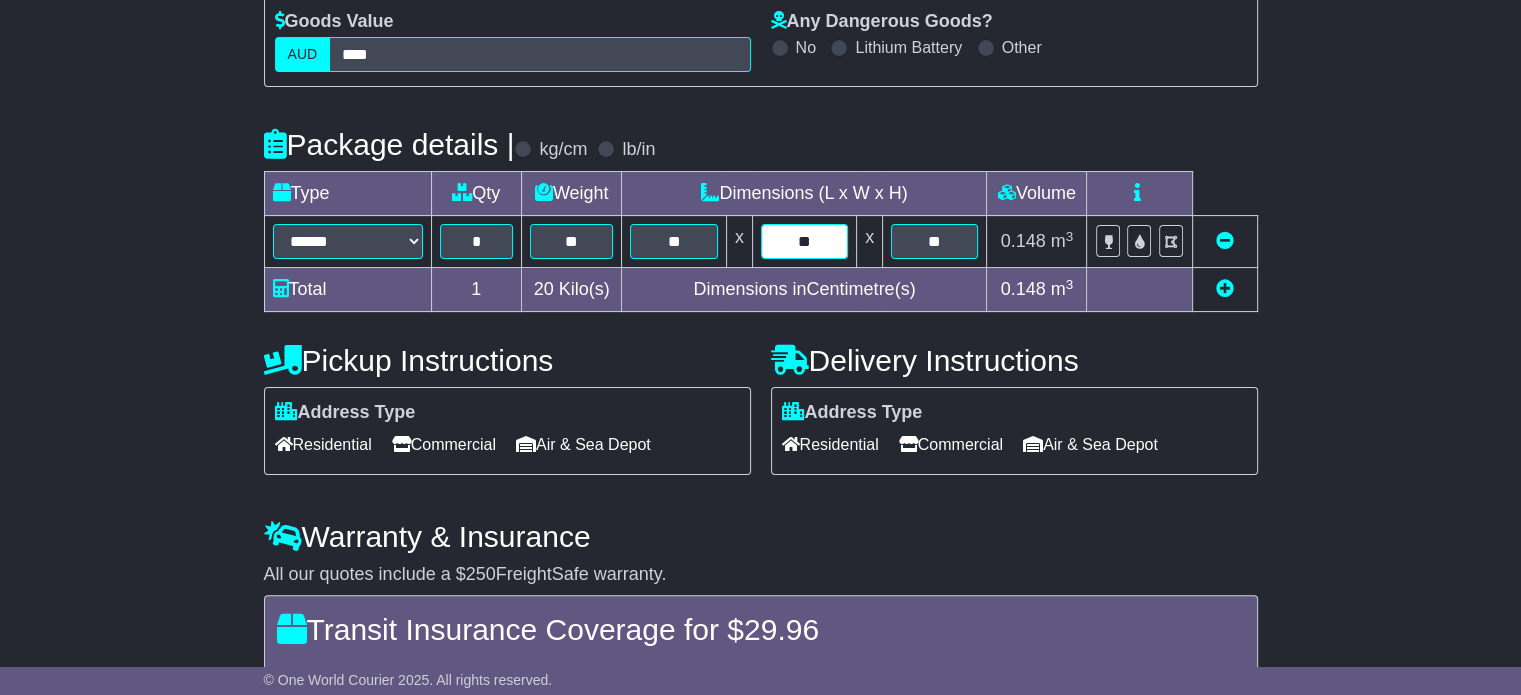 type on "**" 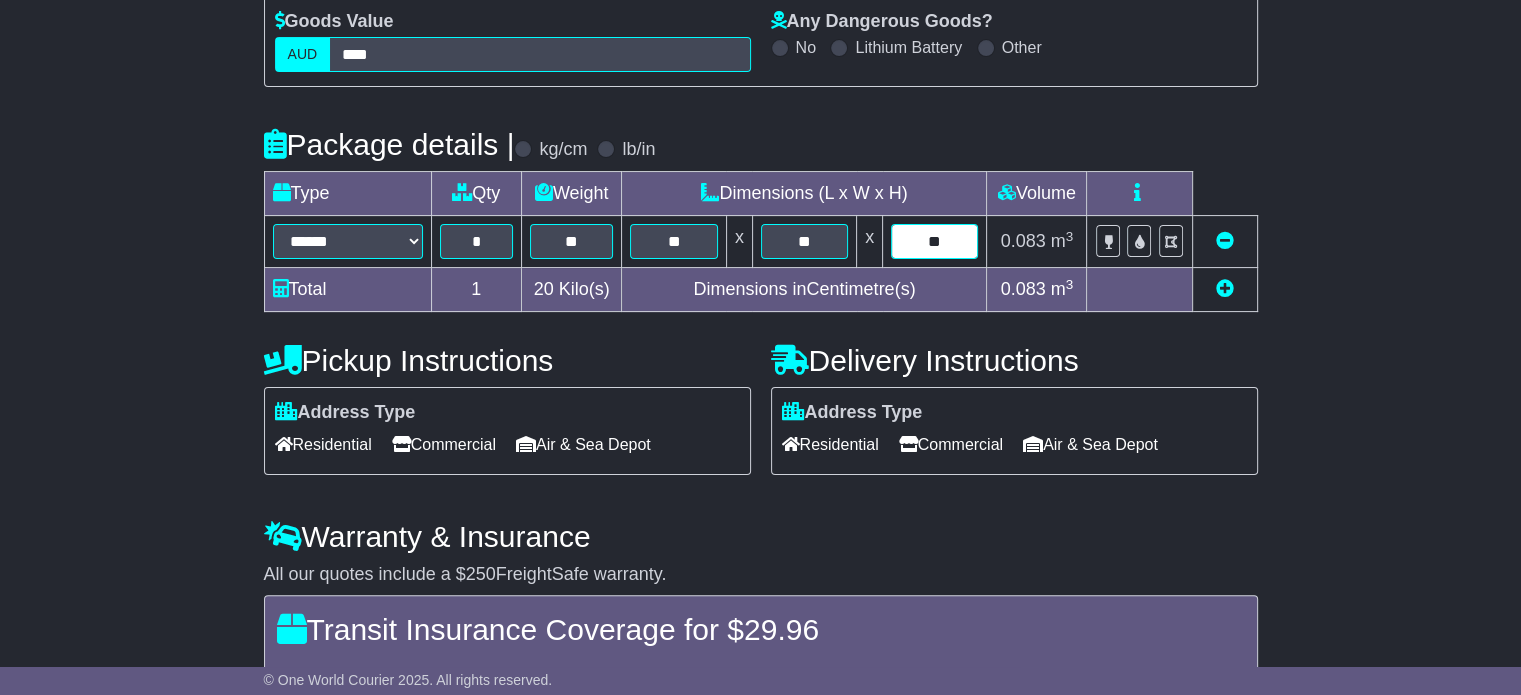 type on "**" 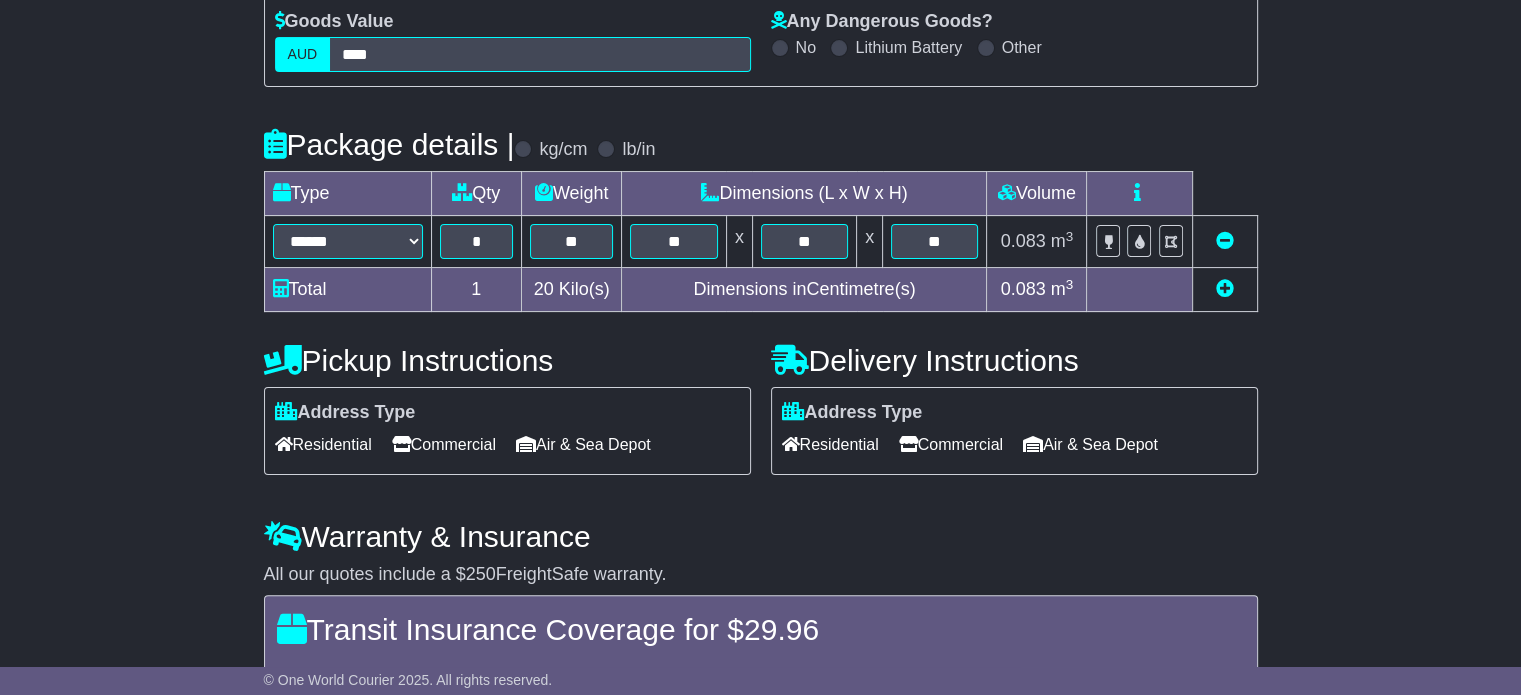click on "**********" at bounding box center (760, 334) 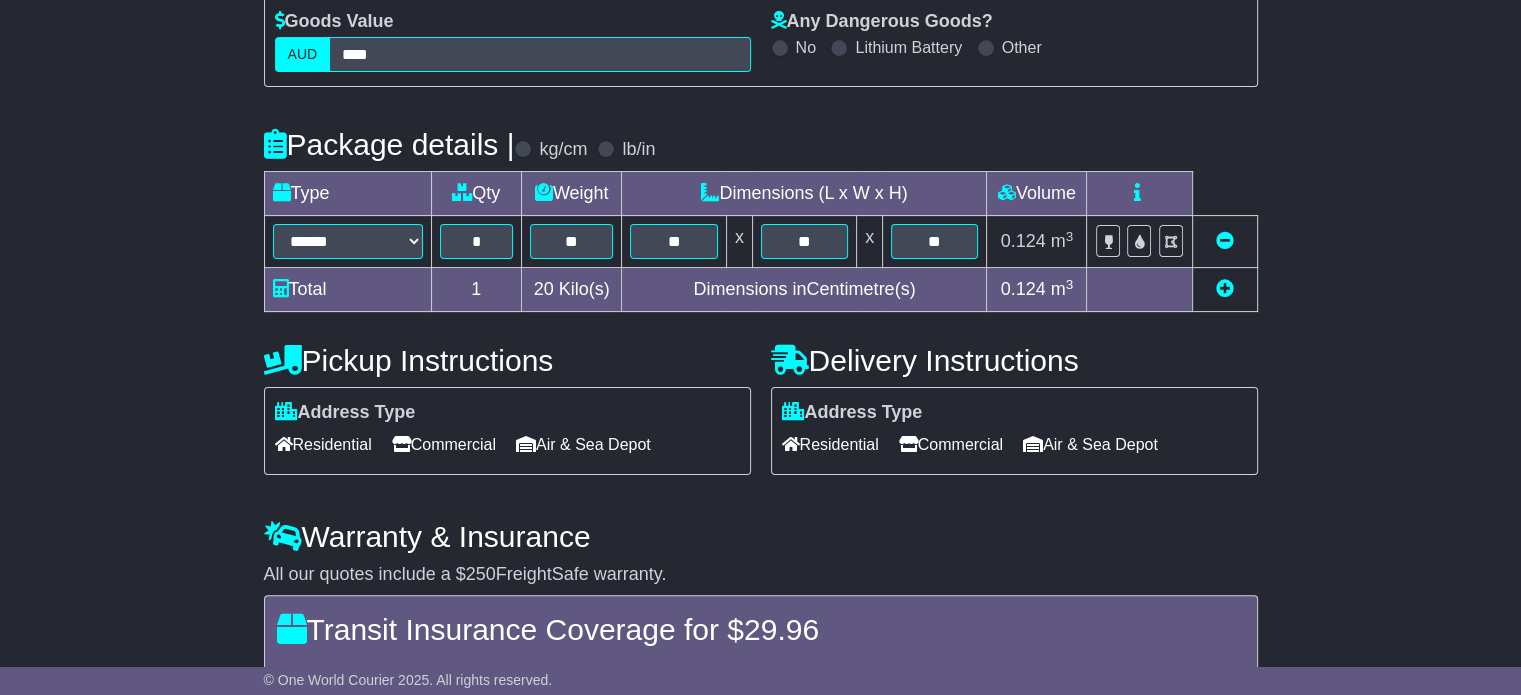 click on "Residential" at bounding box center [830, 444] 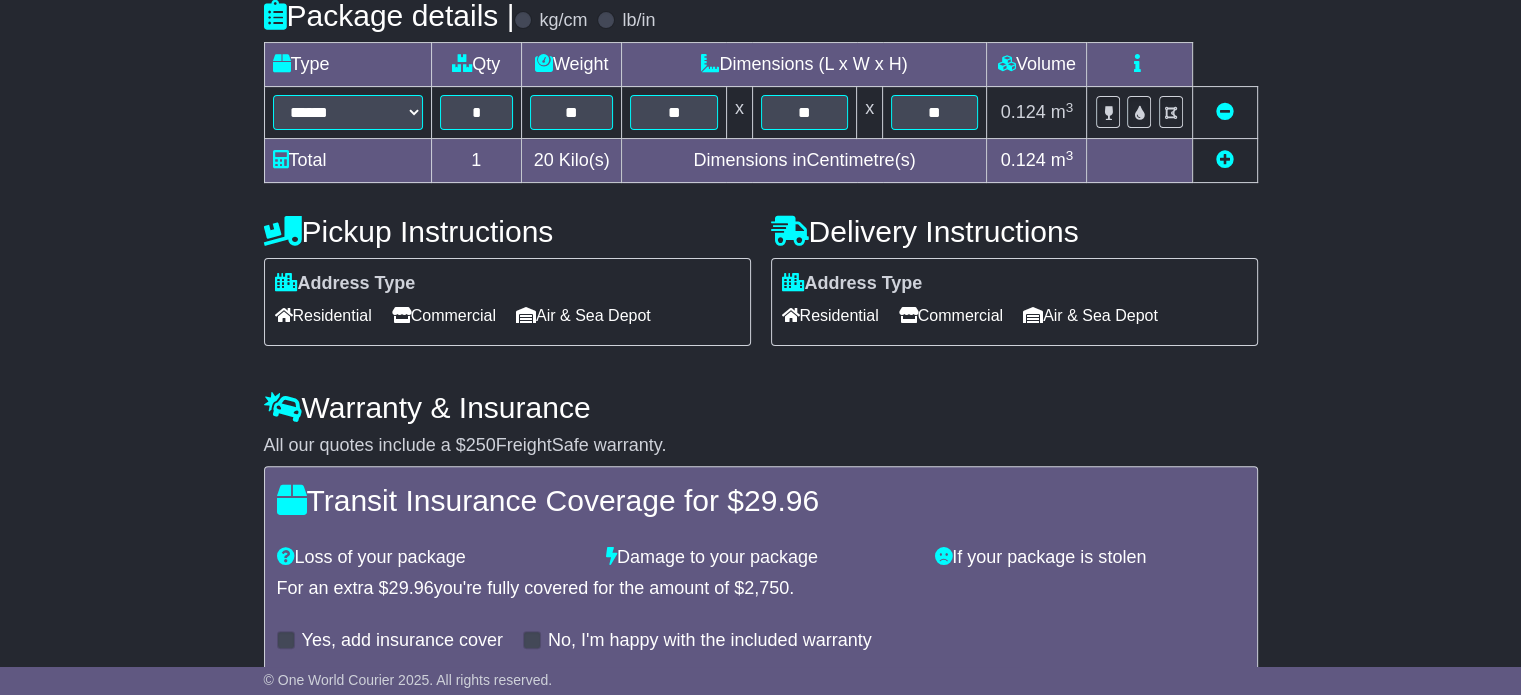 scroll, scrollTop: 622, scrollLeft: 0, axis: vertical 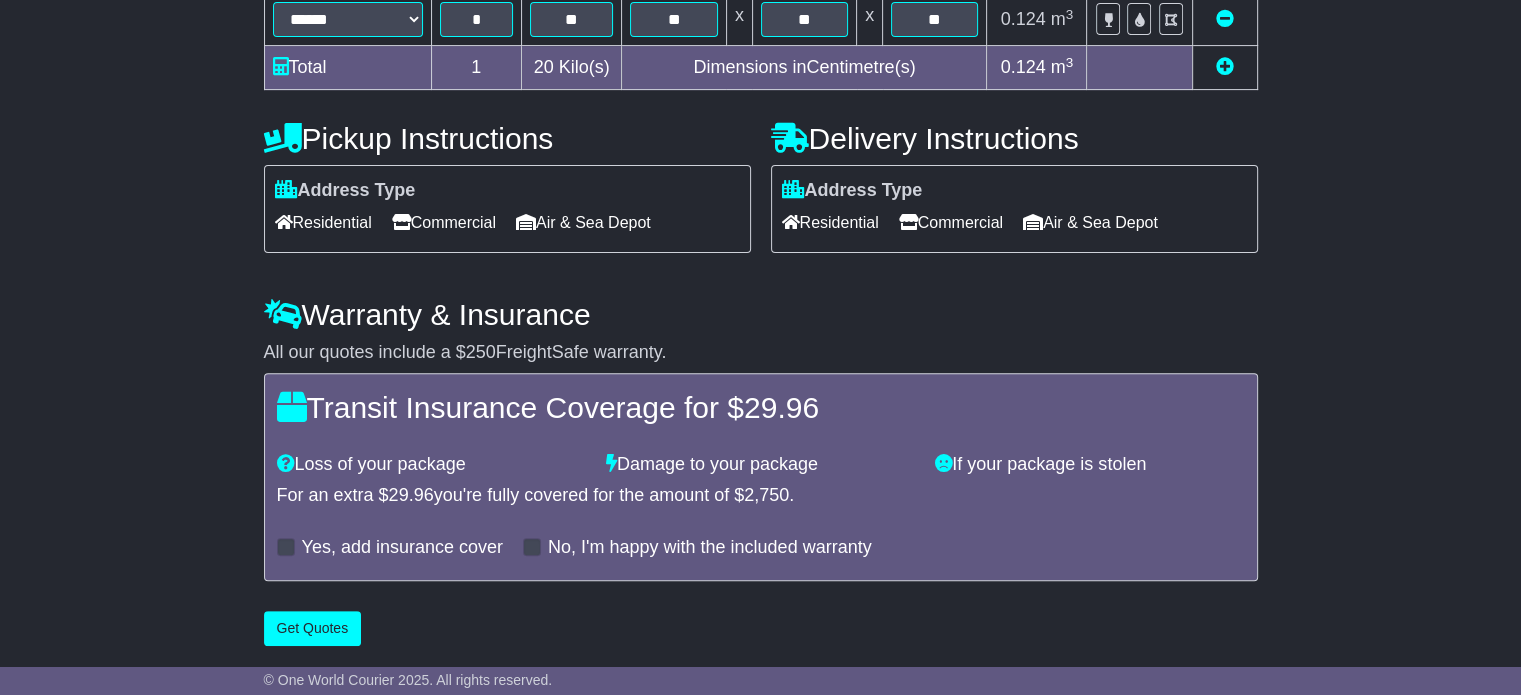 click at bounding box center [286, 547] 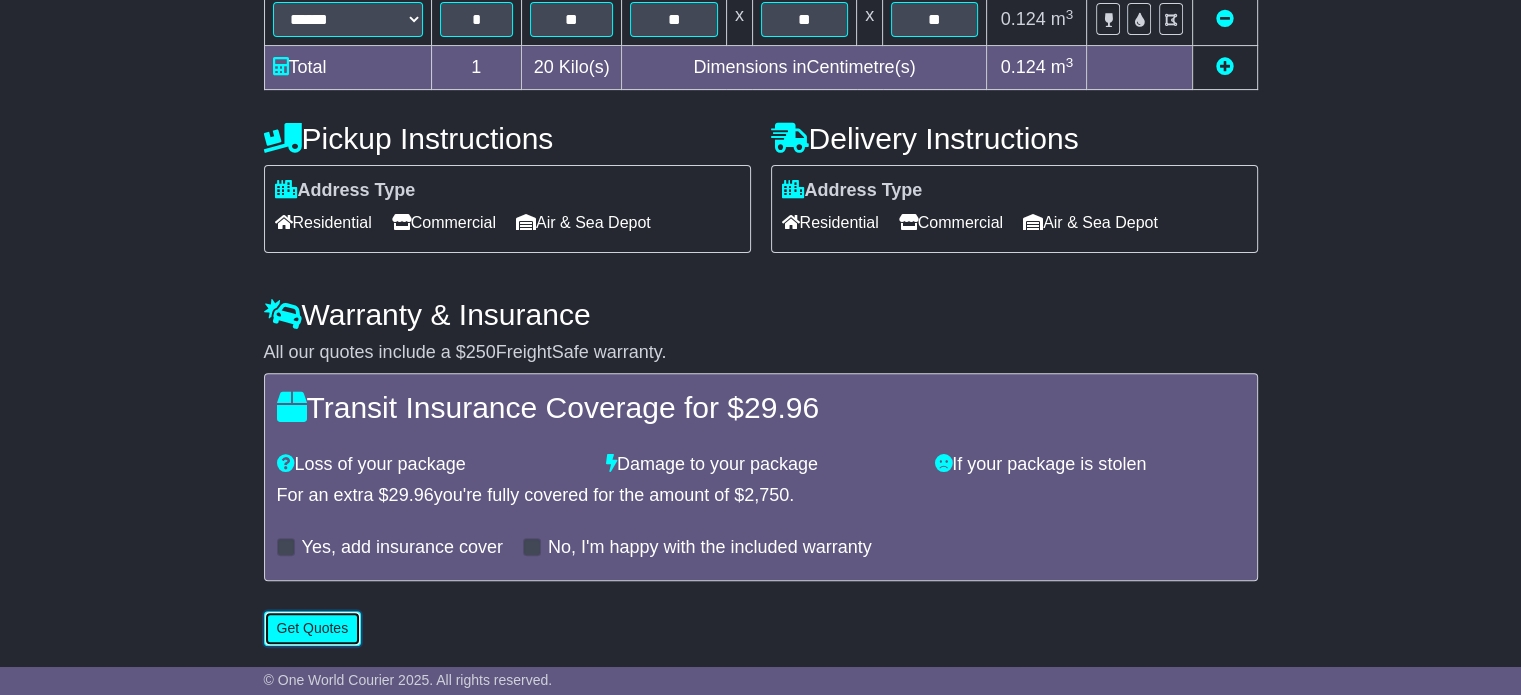 click on "Get Quotes" at bounding box center (313, 628) 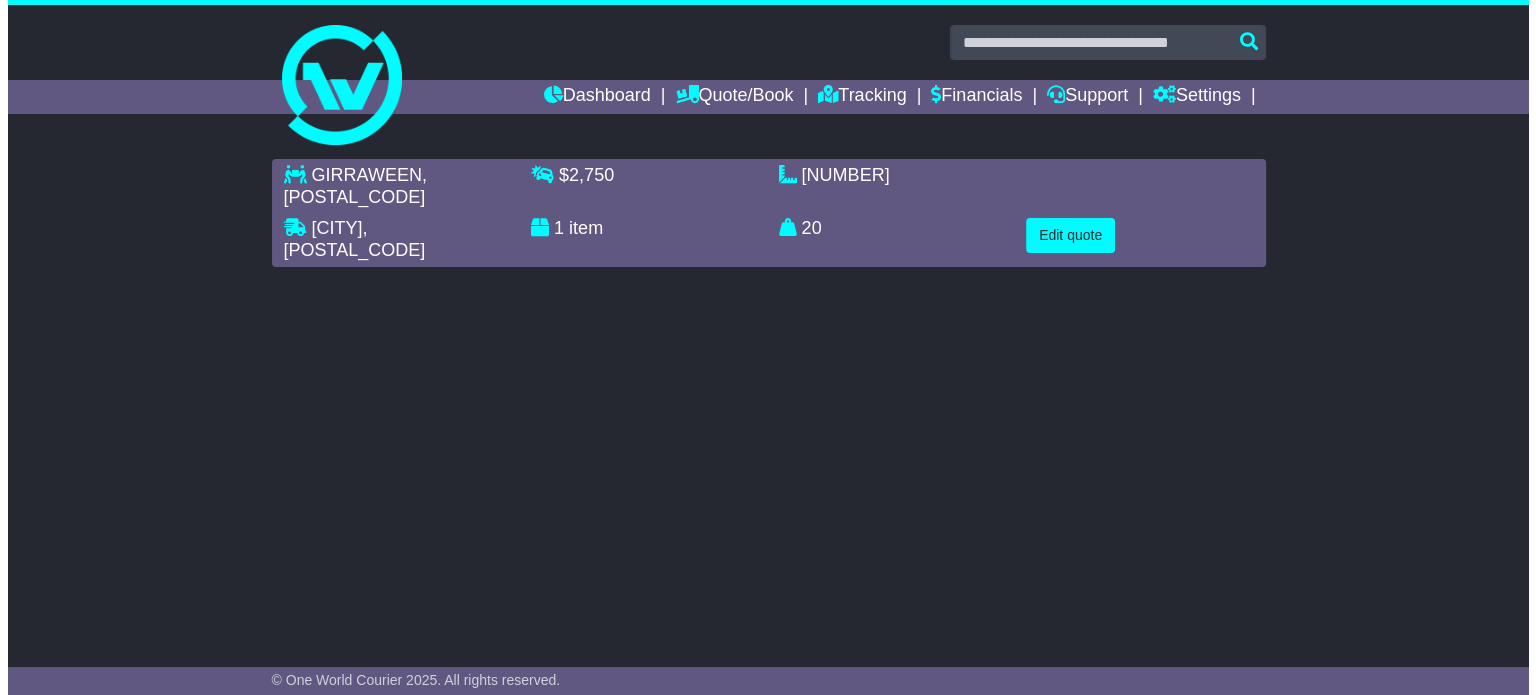 scroll, scrollTop: 0, scrollLeft: 0, axis: both 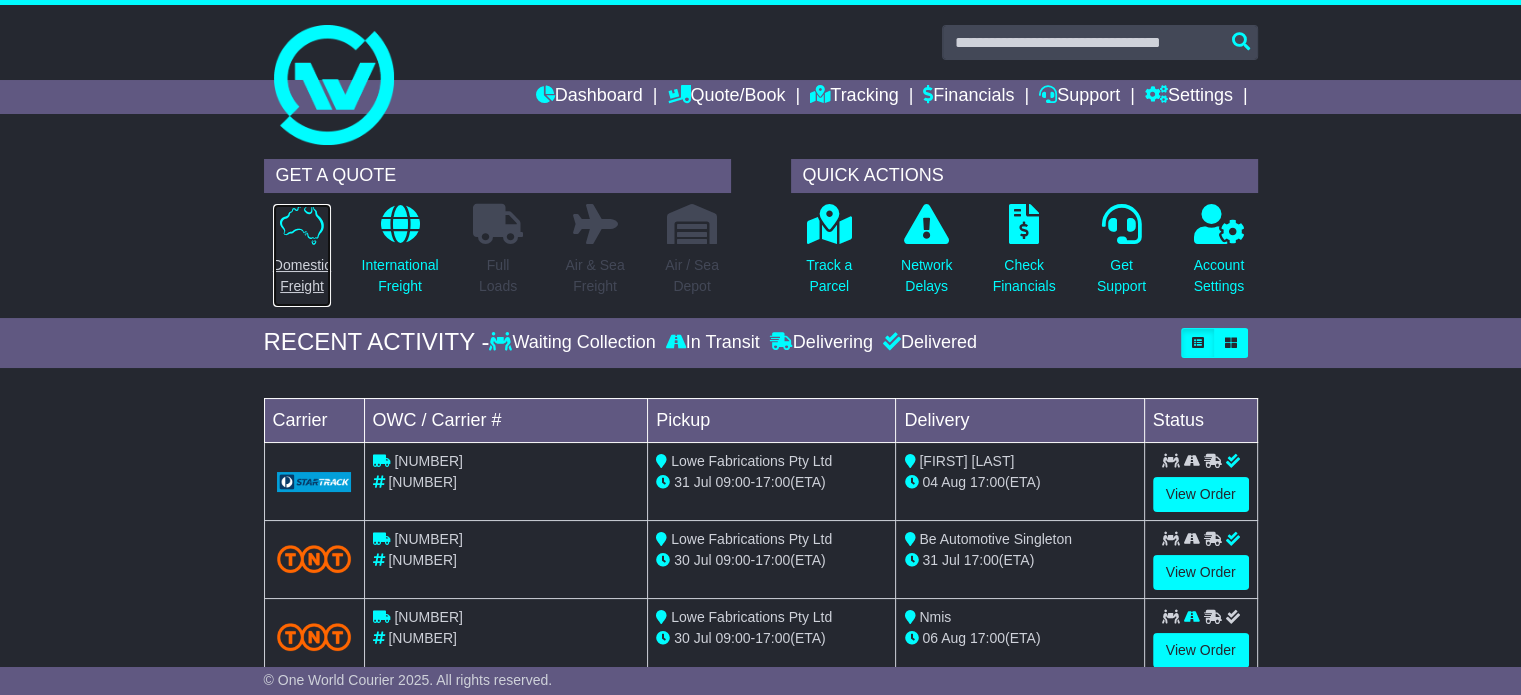 click on "Domestic Freight" at bounding box center (302, 276) 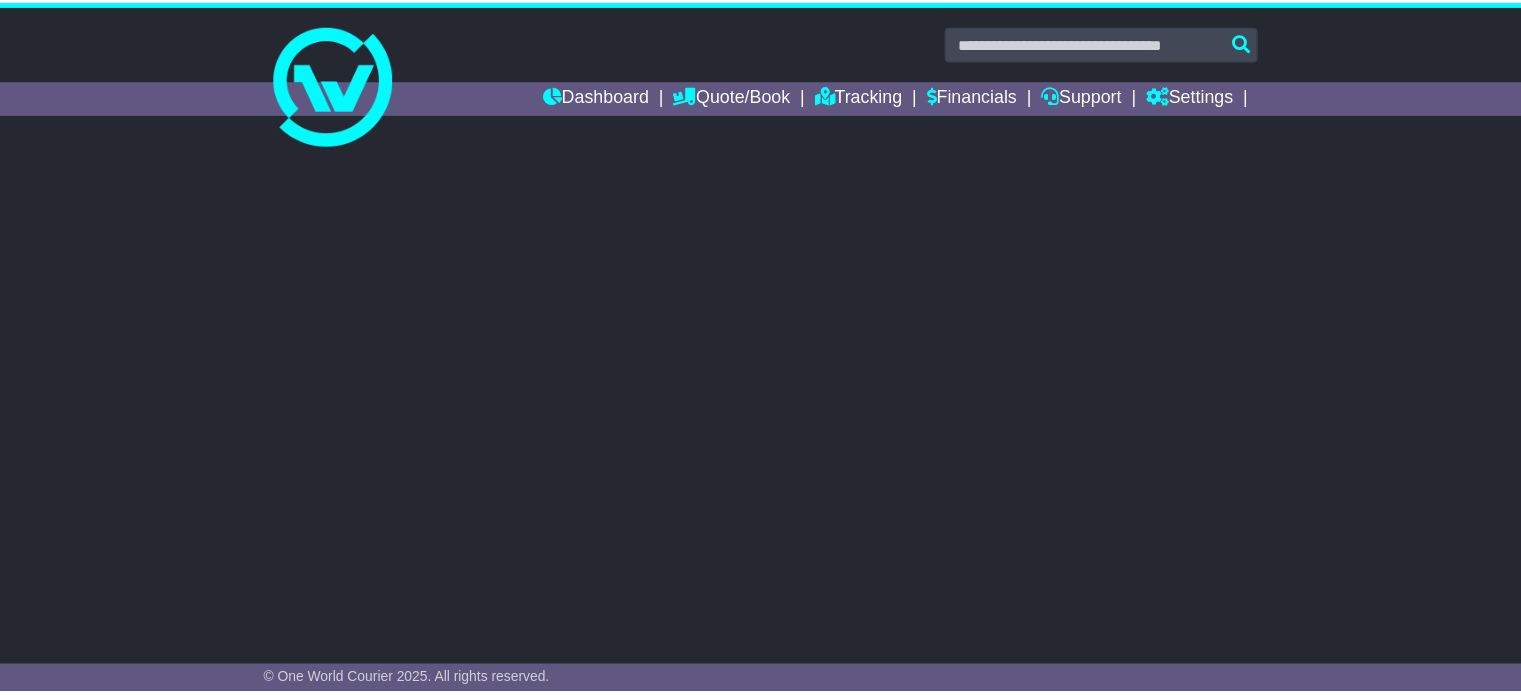 scroll, scrollTop: 0, scrollLeft: 0, axis: both 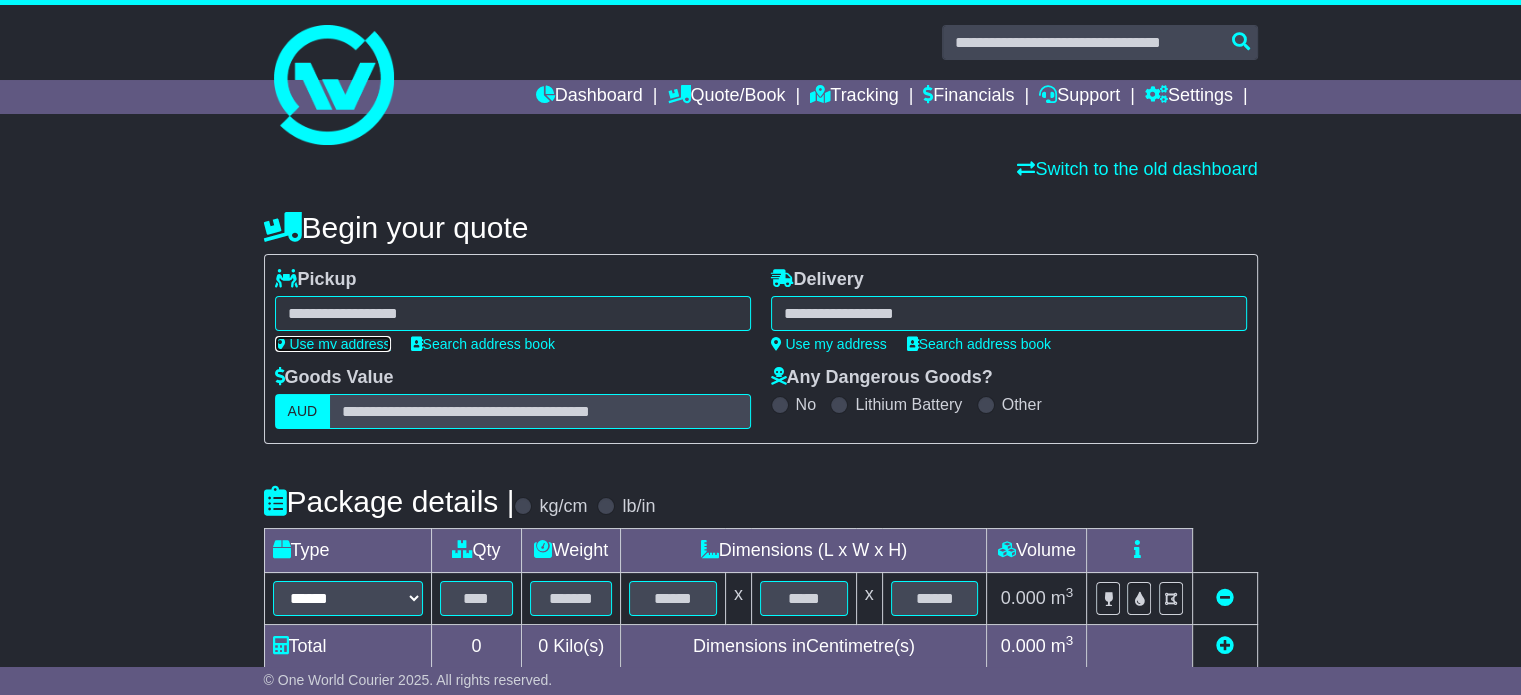 click on "Use my address" at bounding box center [333, 344] 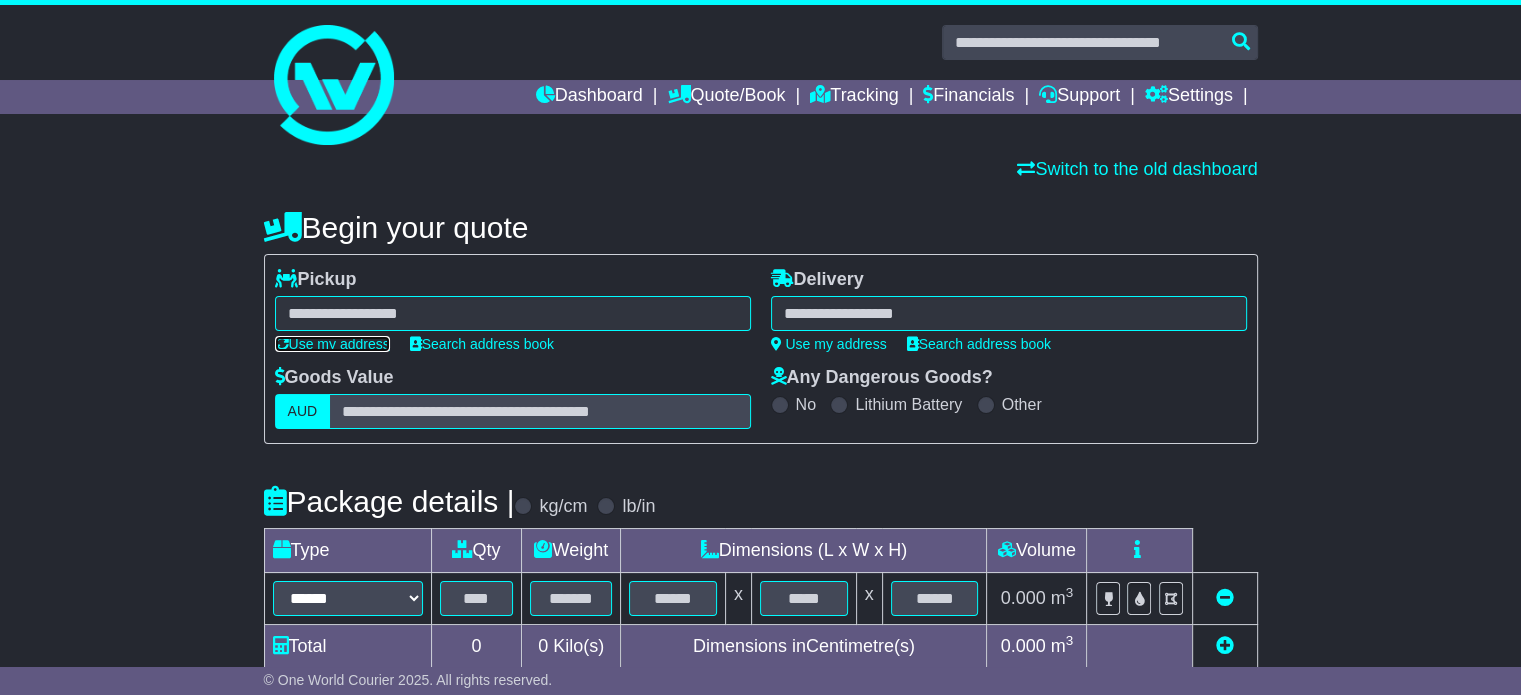 type on "**********" 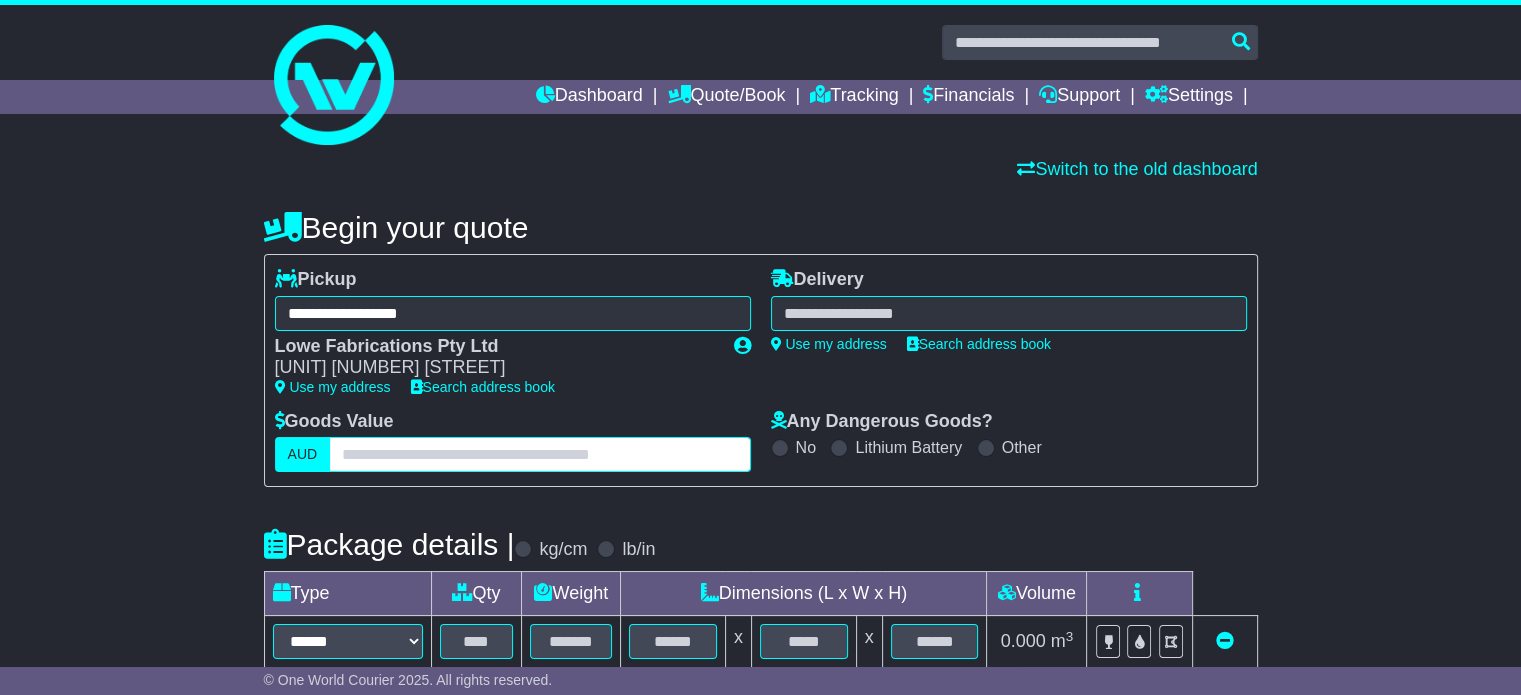 click at bounding box center [539, 454] 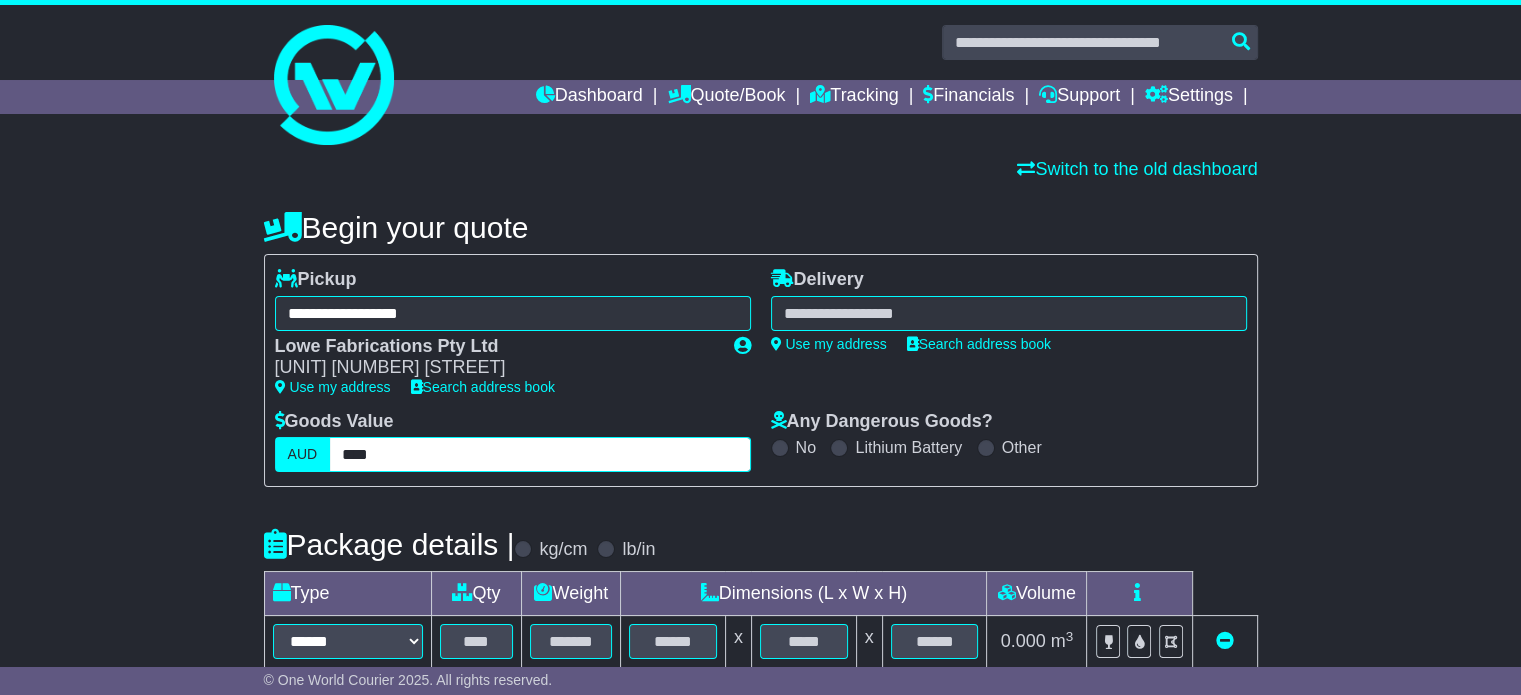 type on "****" 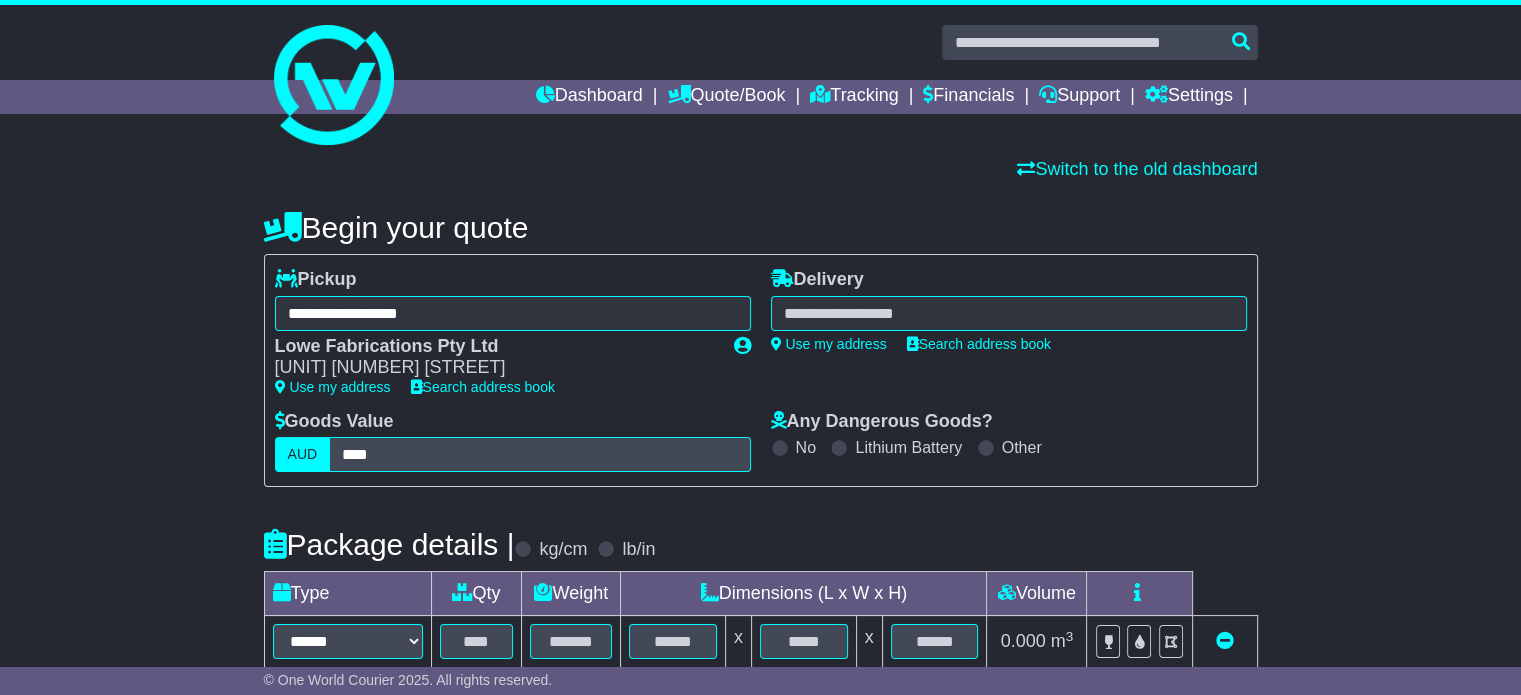 click at bounding box center (1009, 313) 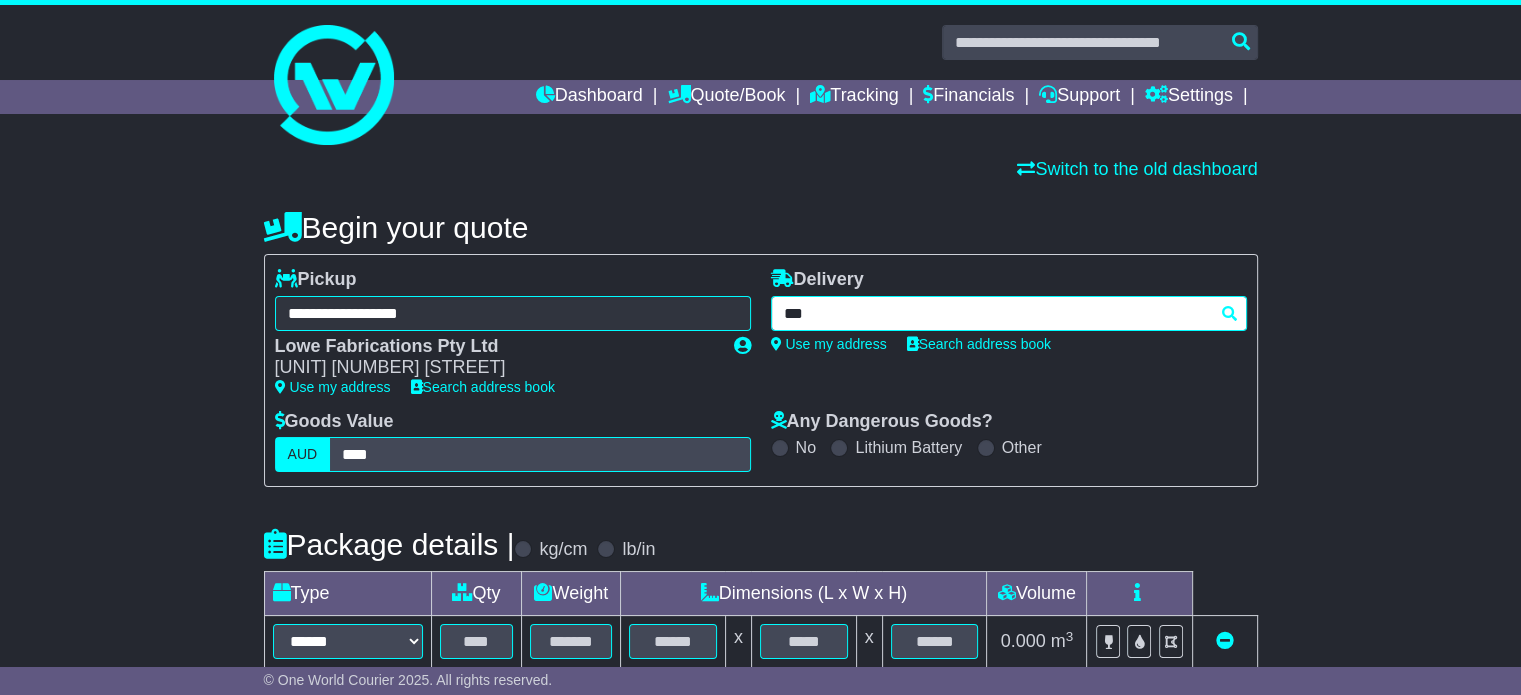 type on "****" 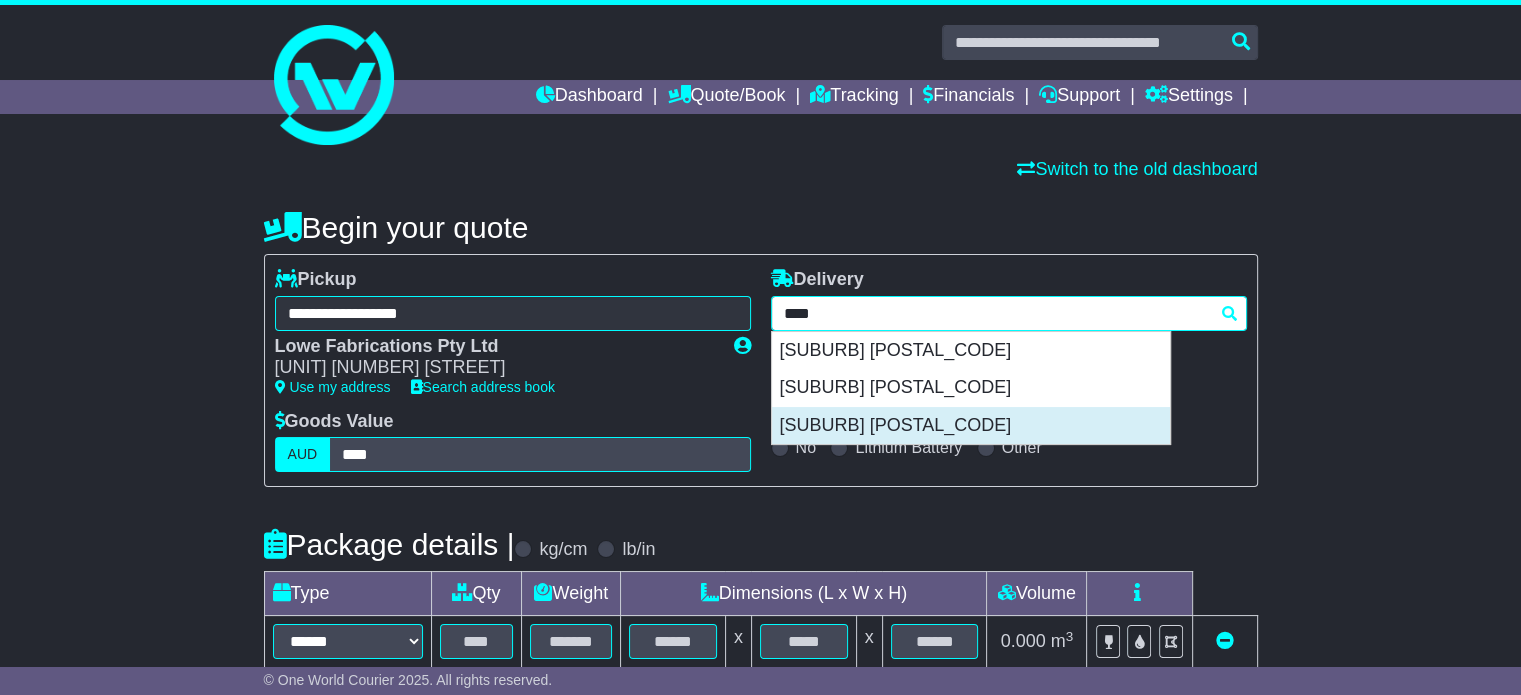 click on "[SUBURB] [POSTAL_CODE]" at bounding box center (971, 426) 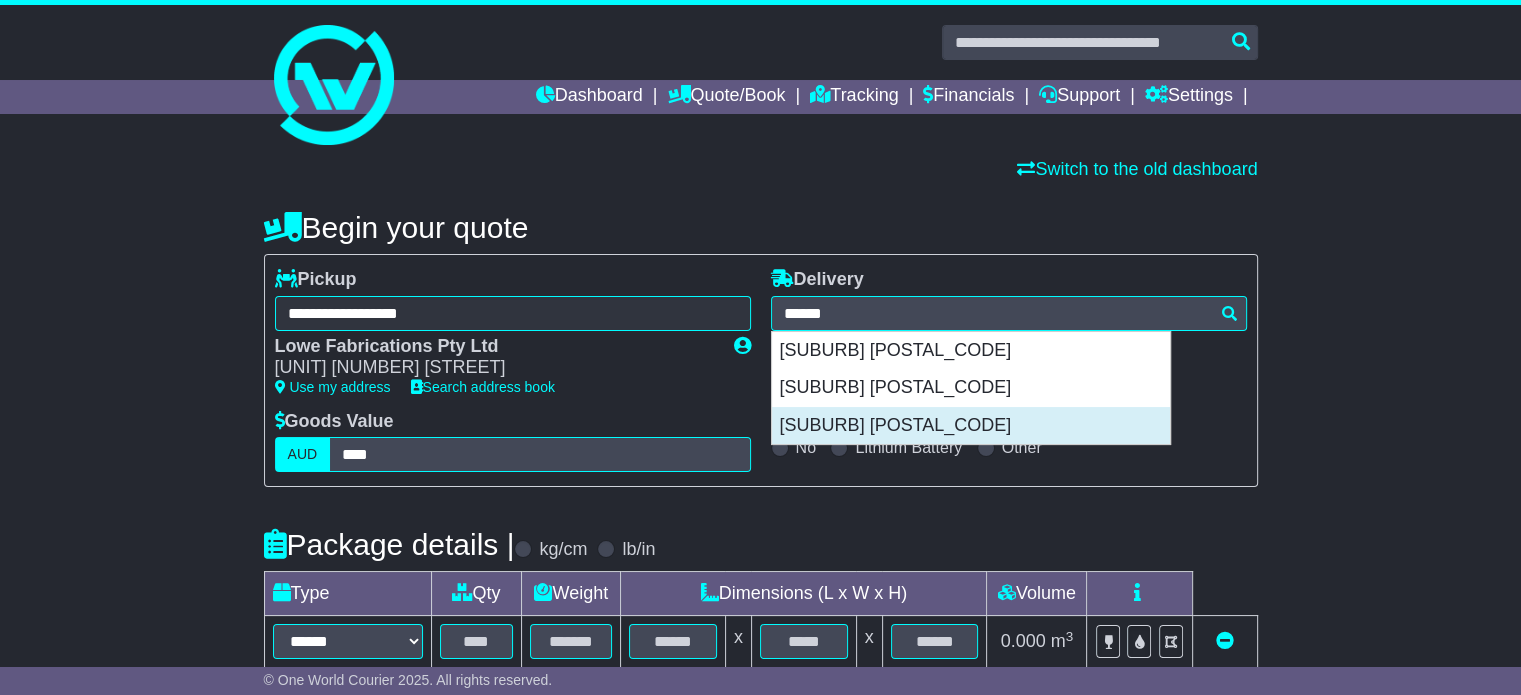 type on "**********" 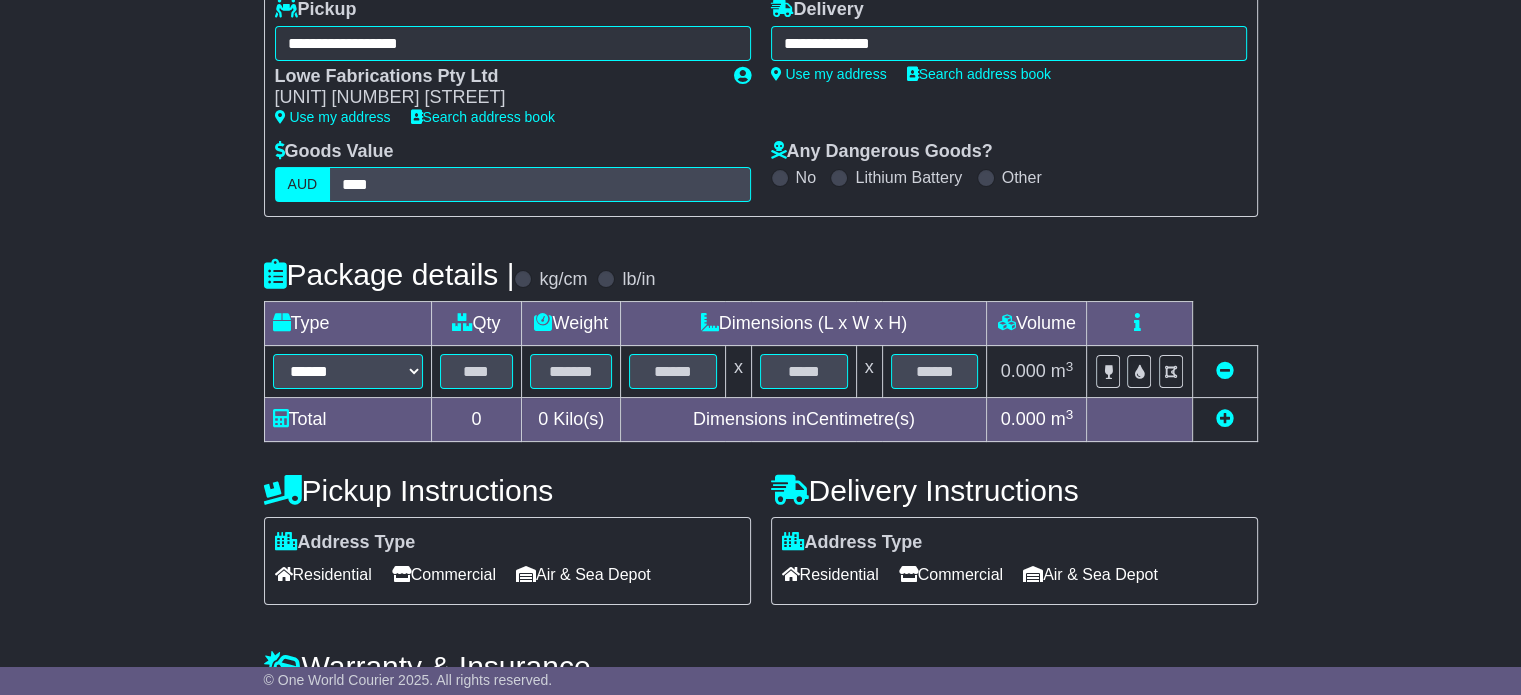 scroll, scrollTop: 300, scrollLeft: 0, axis: vertical 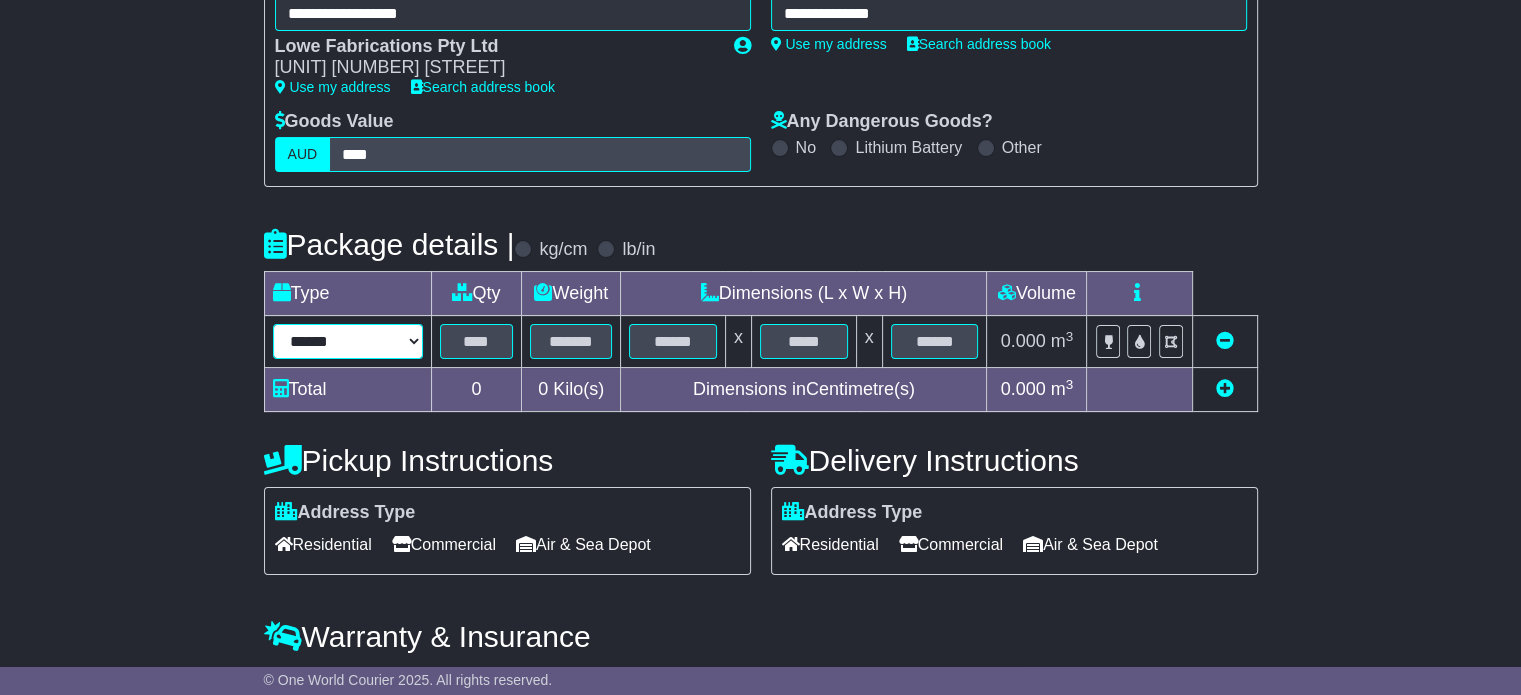 click on "****** ****** *** ******** ***** **** **** ****** *** *******" at bounding box center (348, 341) 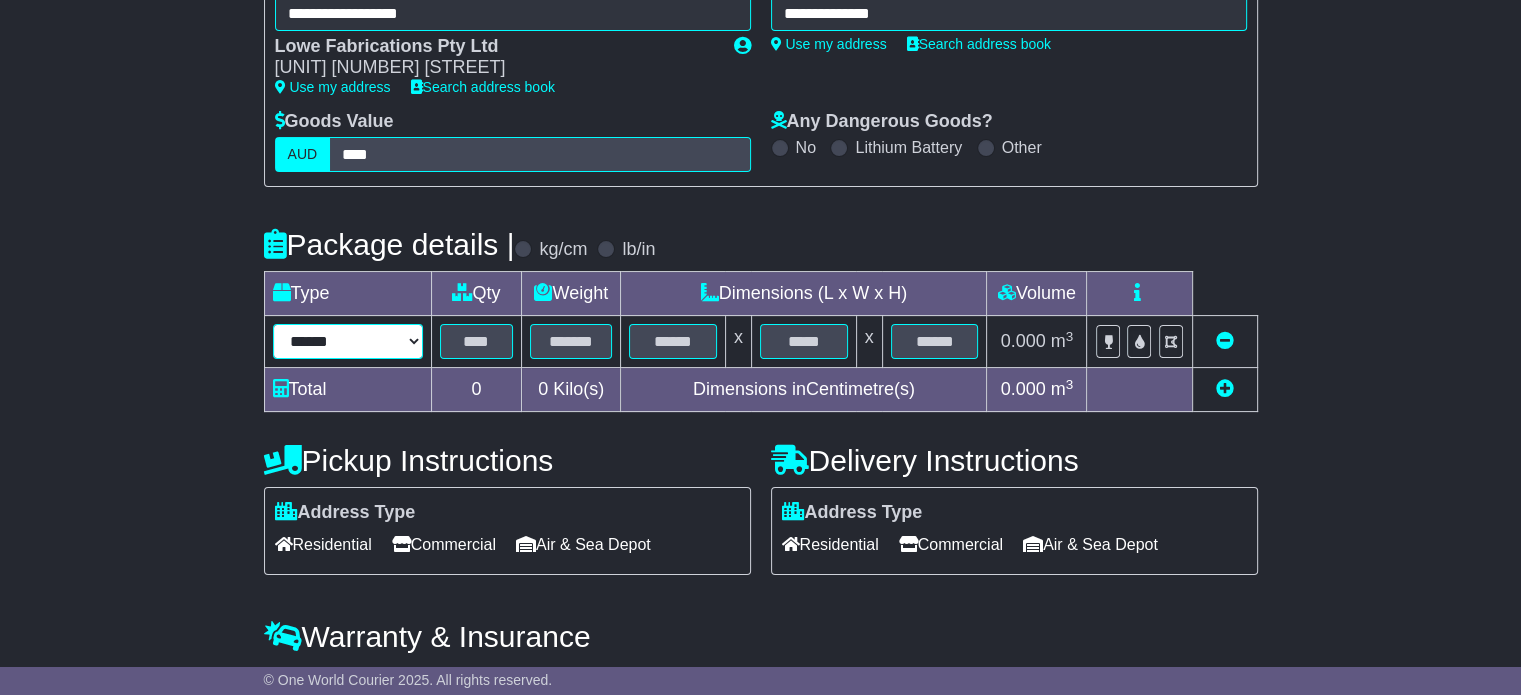 select on "*****" 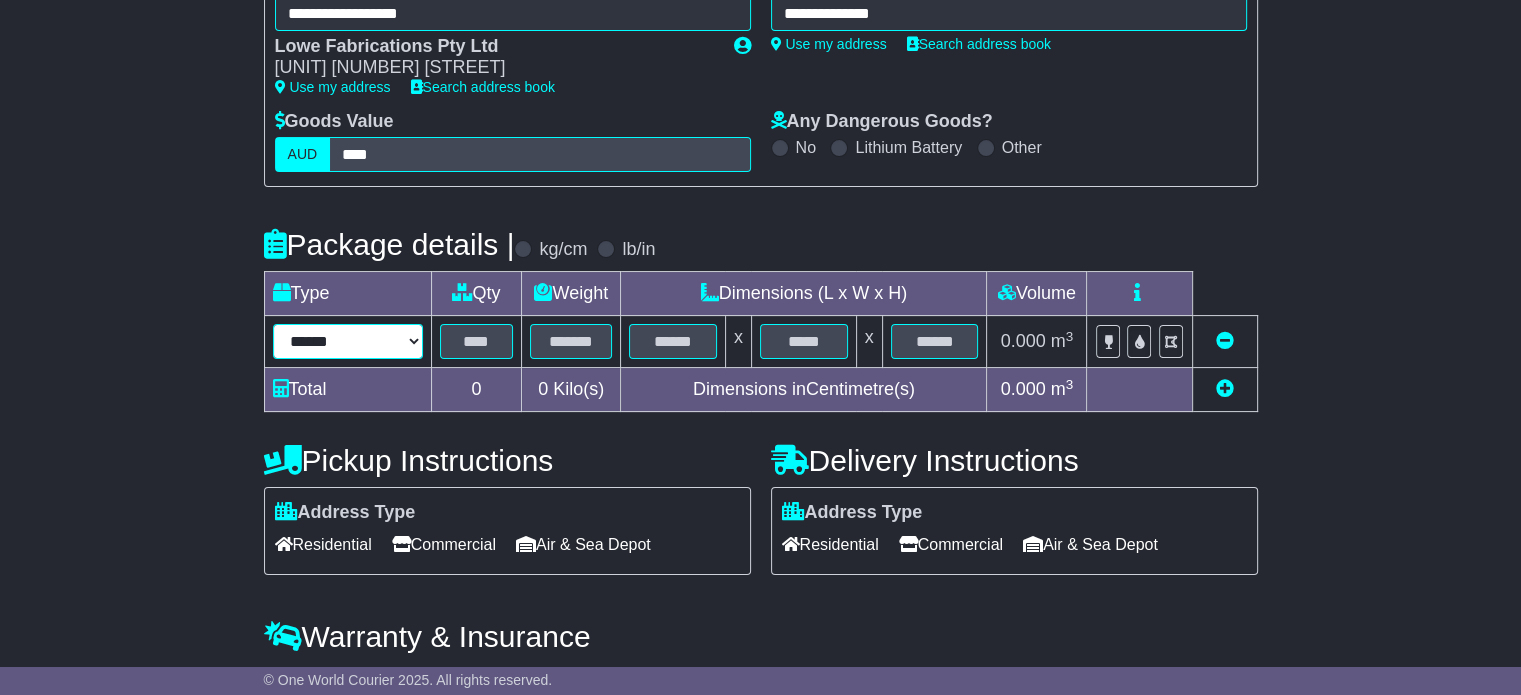 click on "****** ****** *** ******** ***** **** **** ****** *** *******" at bounding box center (348, 341) 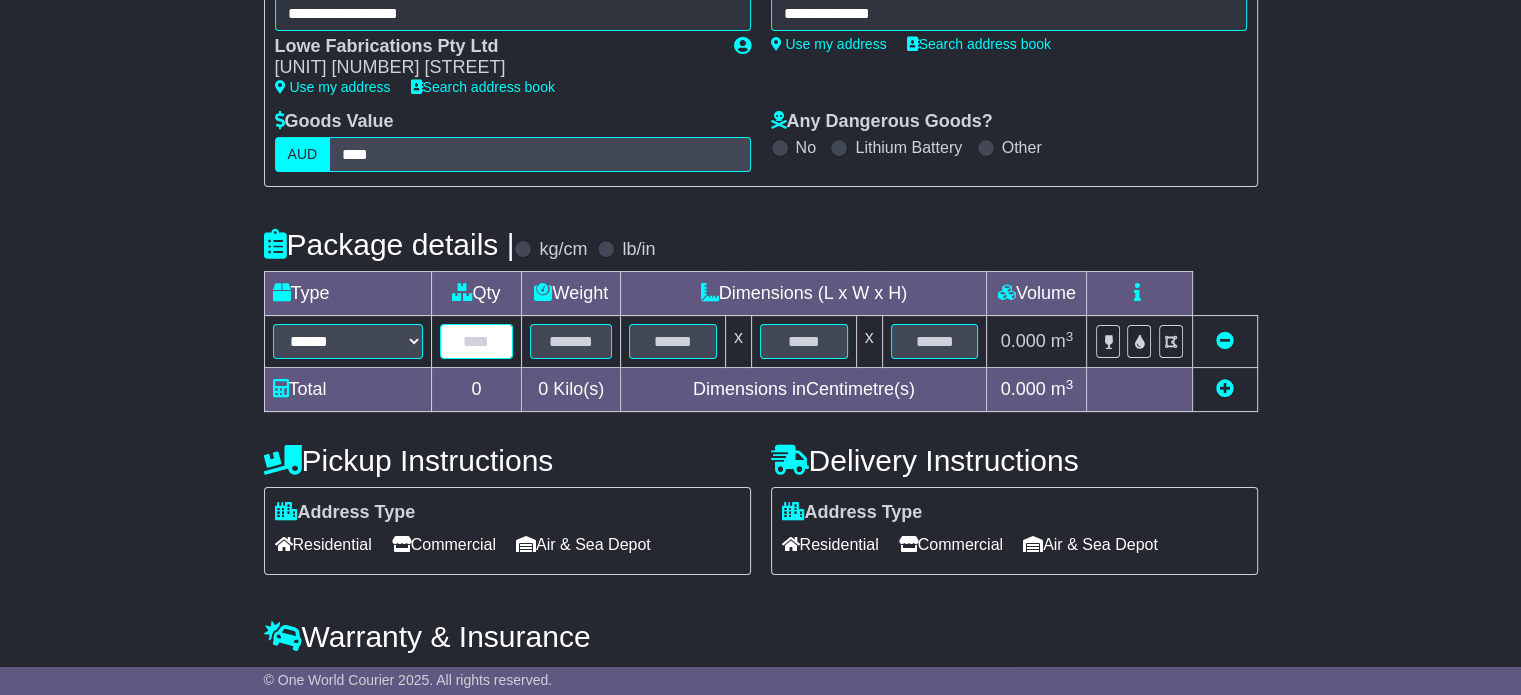 click at bounding box center (477, 341) 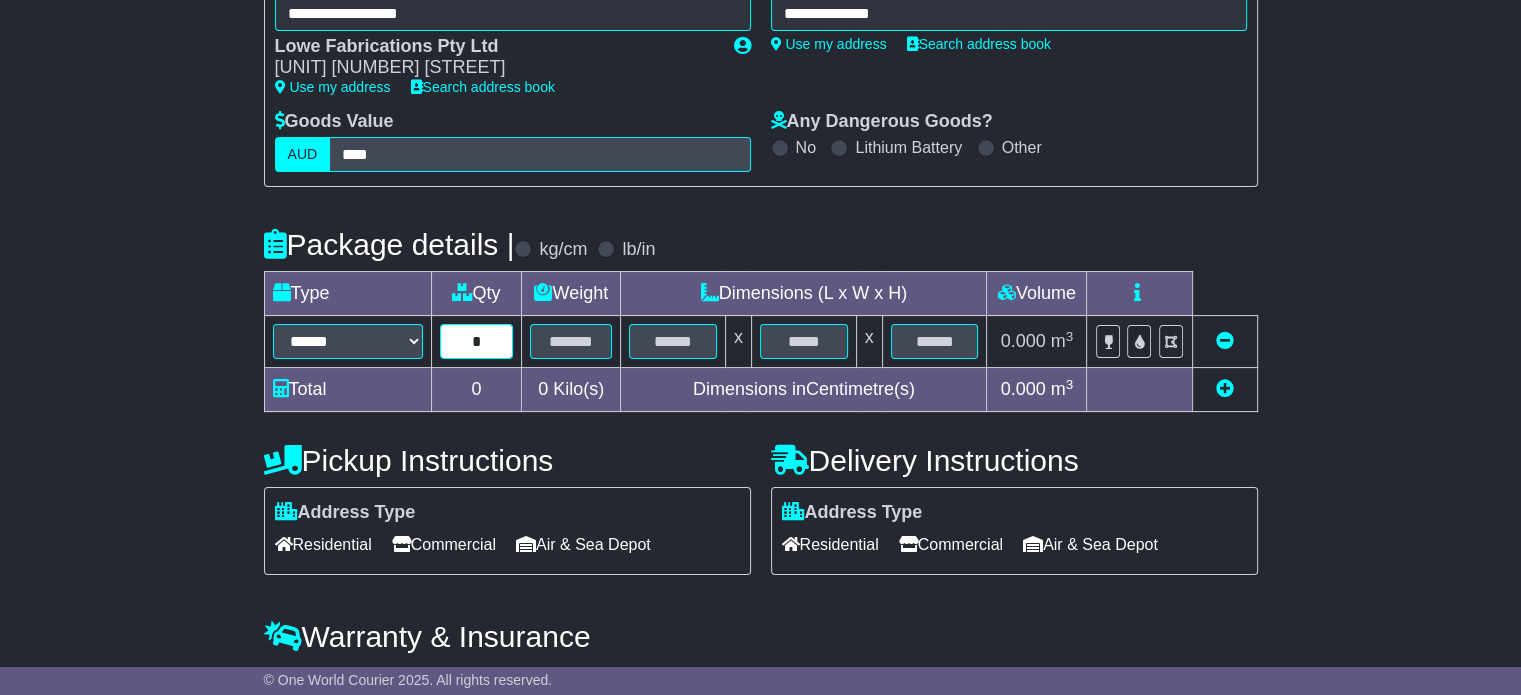 type on "*" 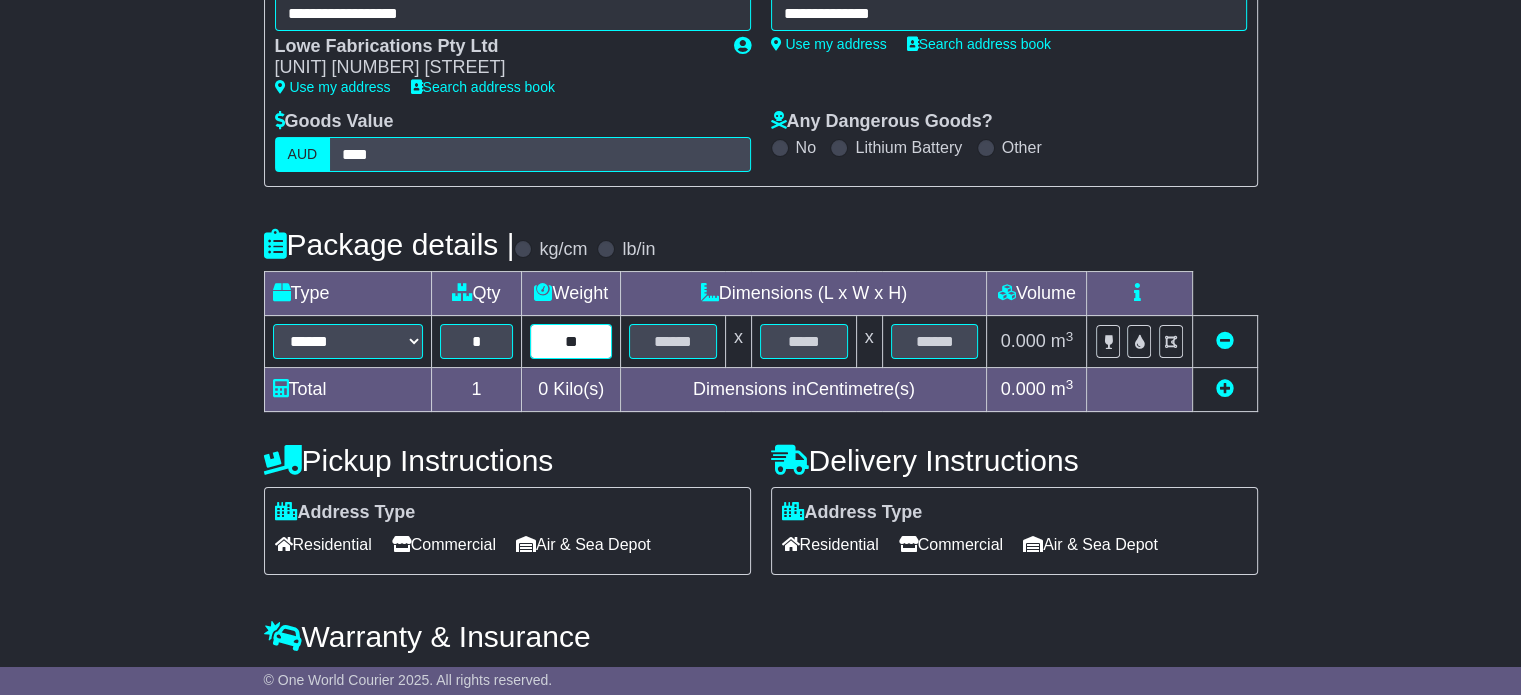 type on "**" 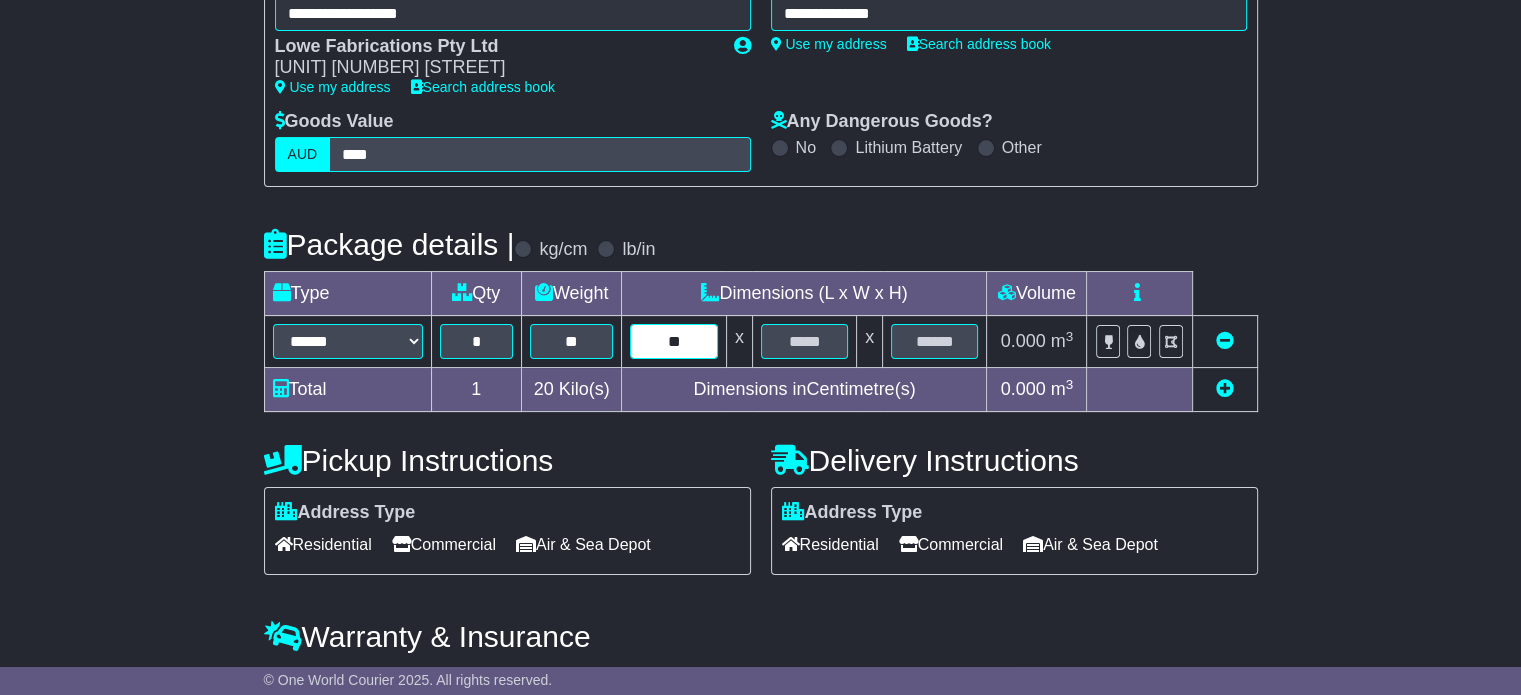 type on "**" 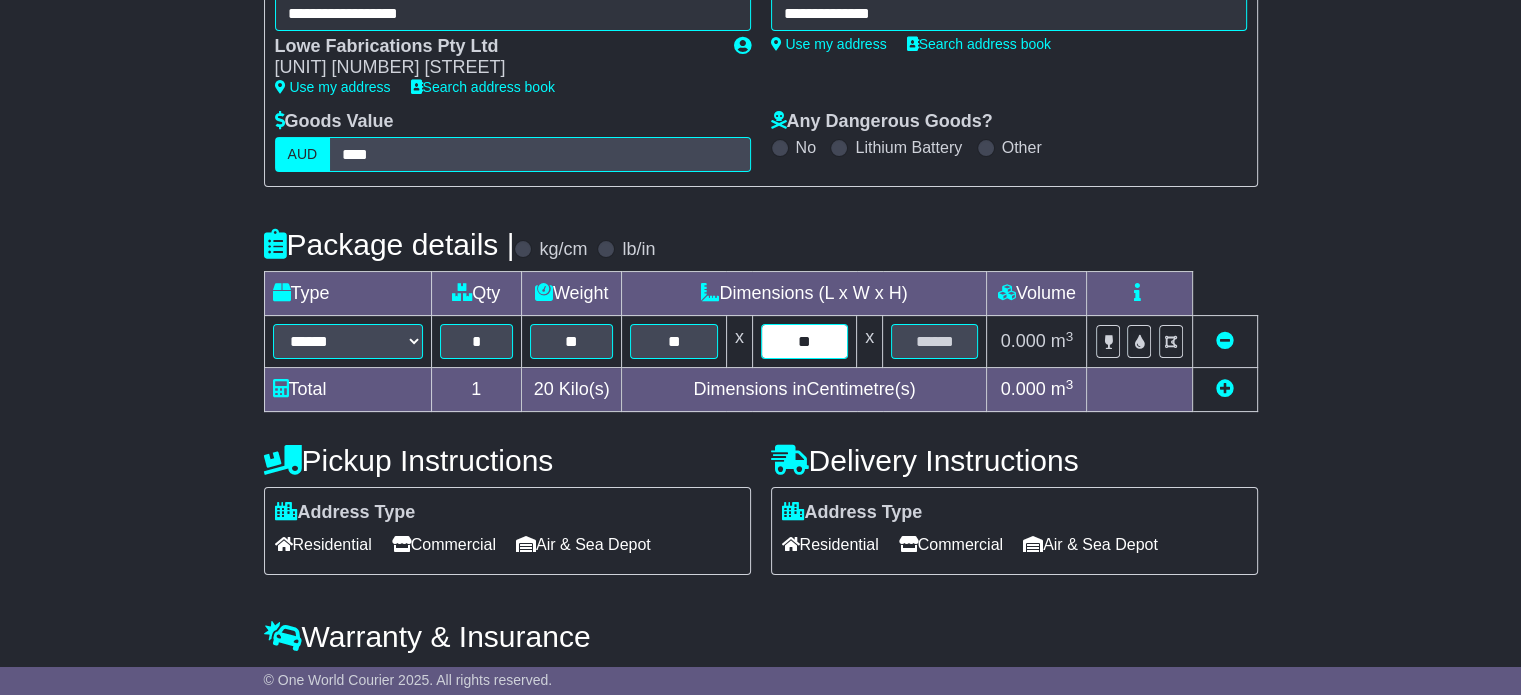 type on "**" 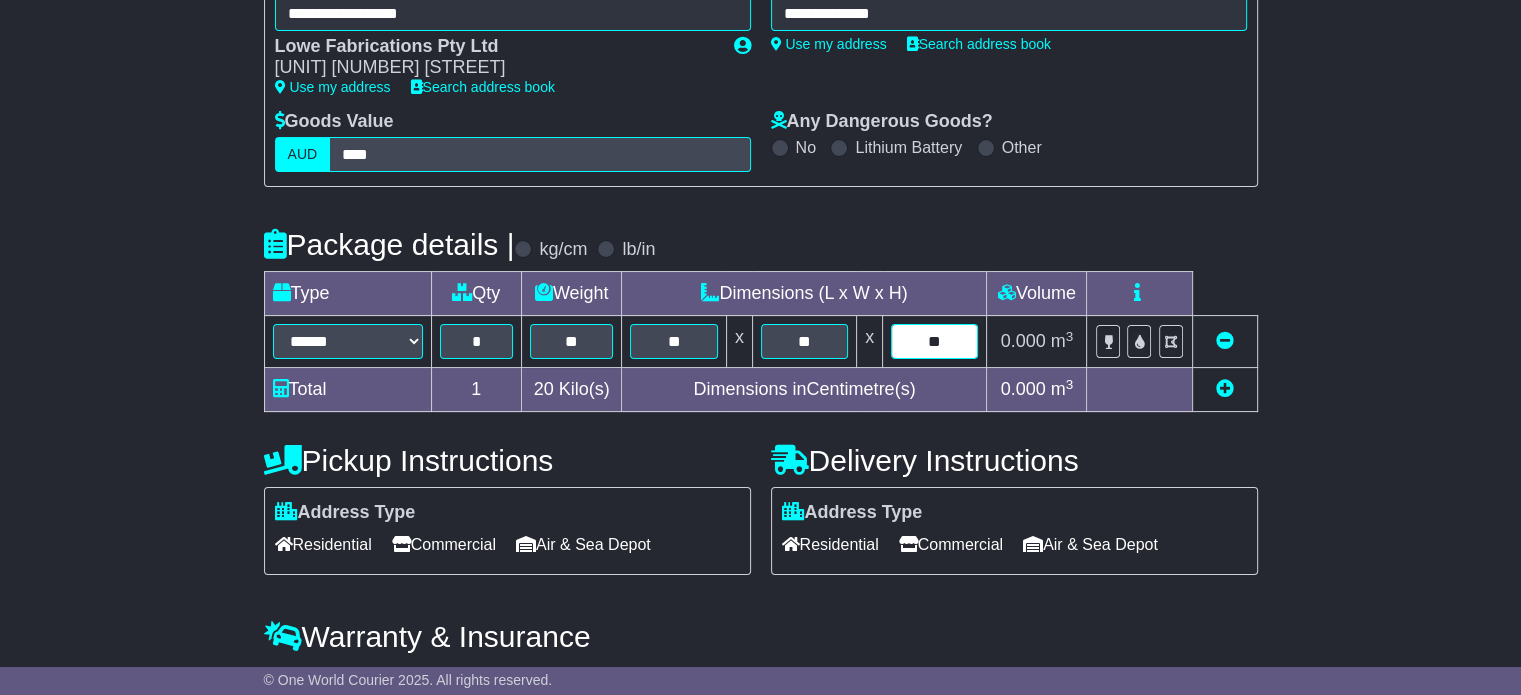 type on "**" 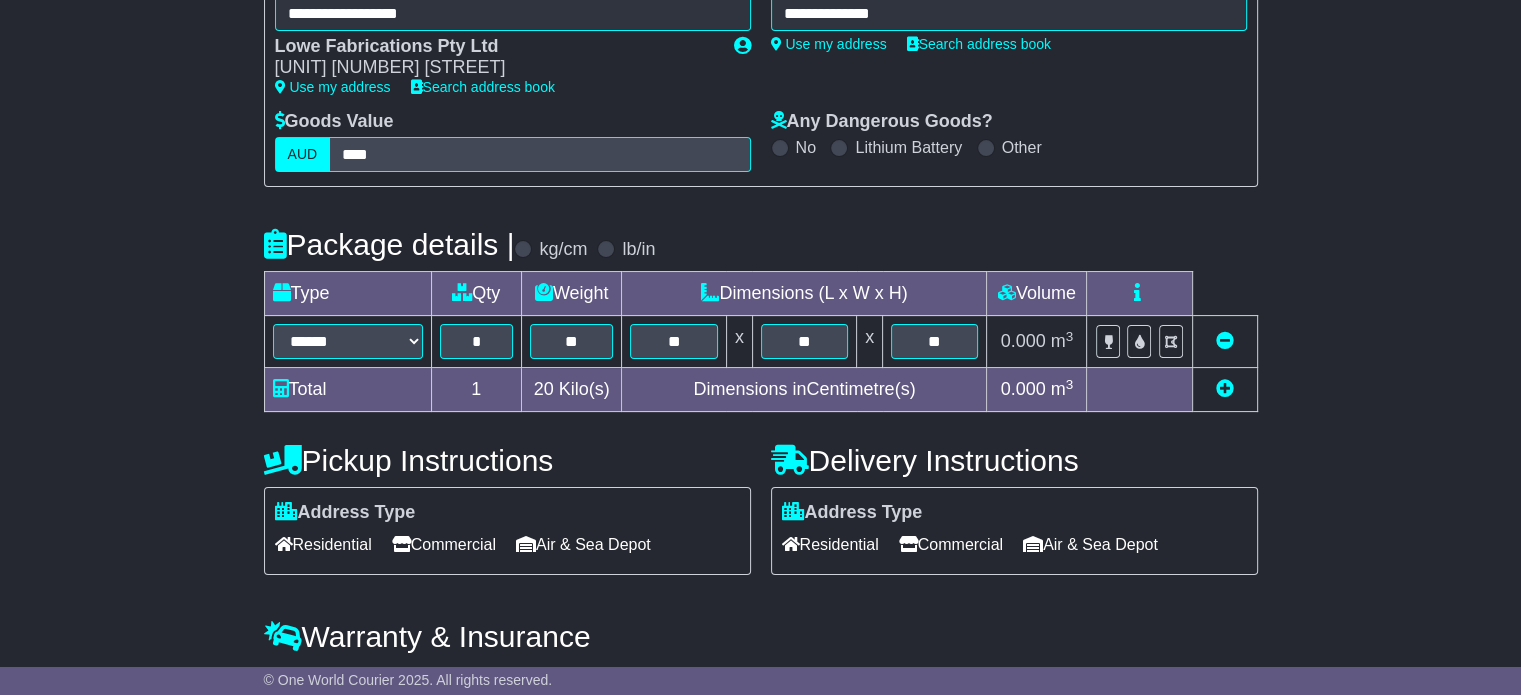 click on "**********" at bounding box center [760, 434] 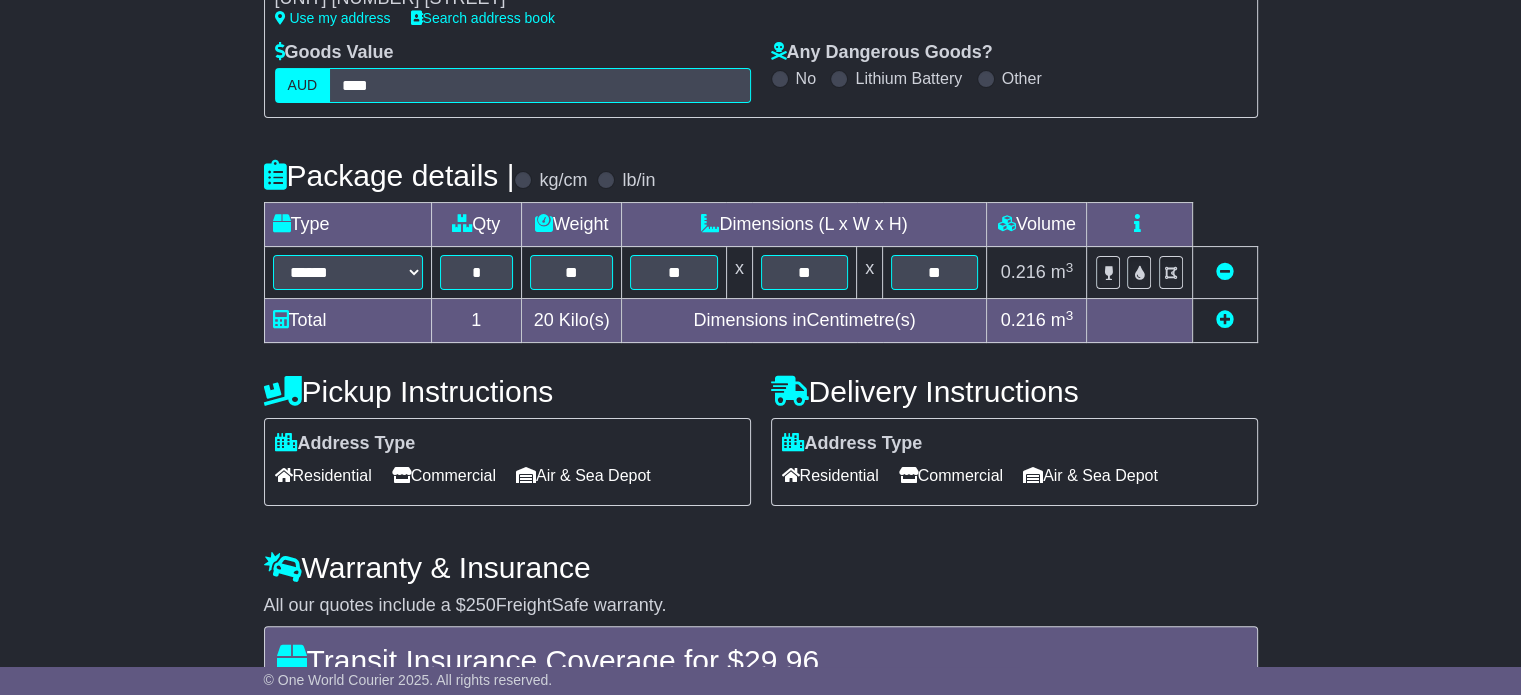 scroll, scrollTop: 400, scrollLeft: 0, axis: vertical 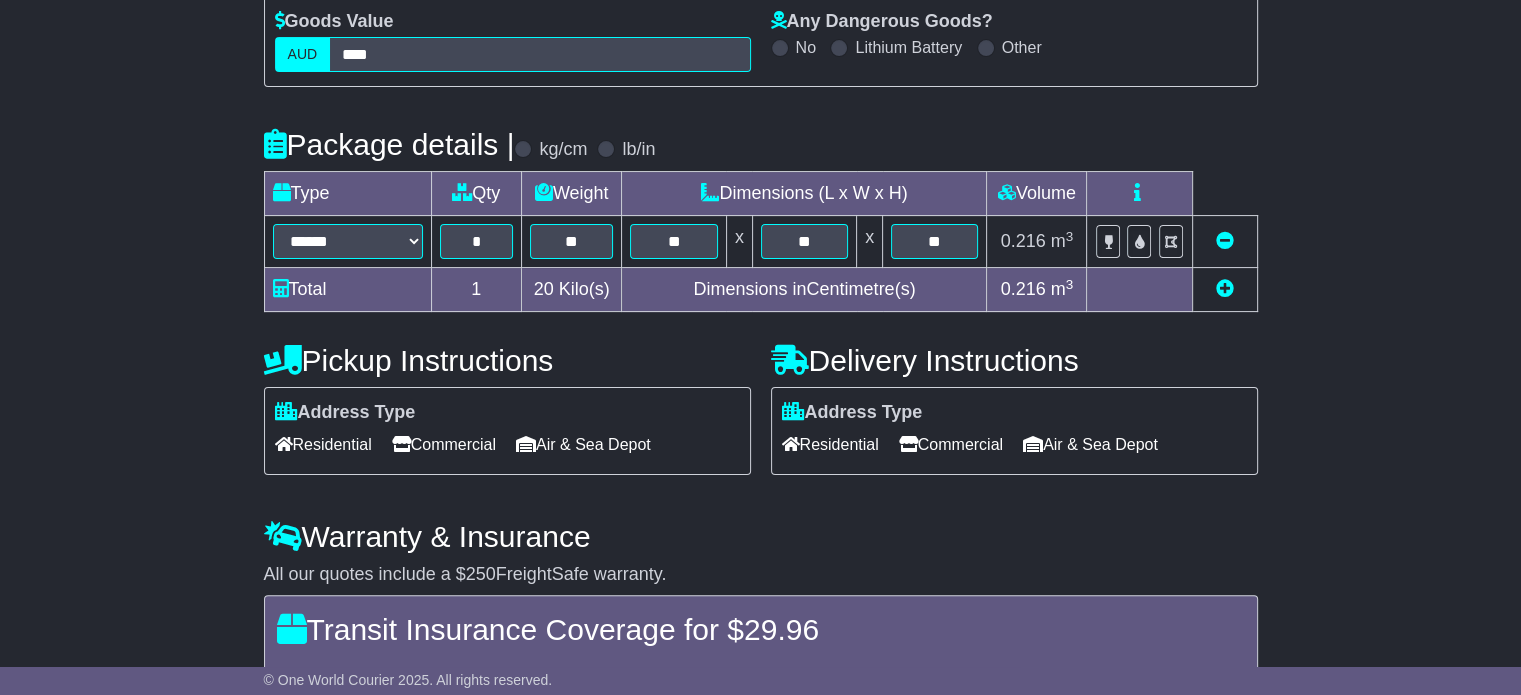 click on "Residential" at bounding box center (830, 444) 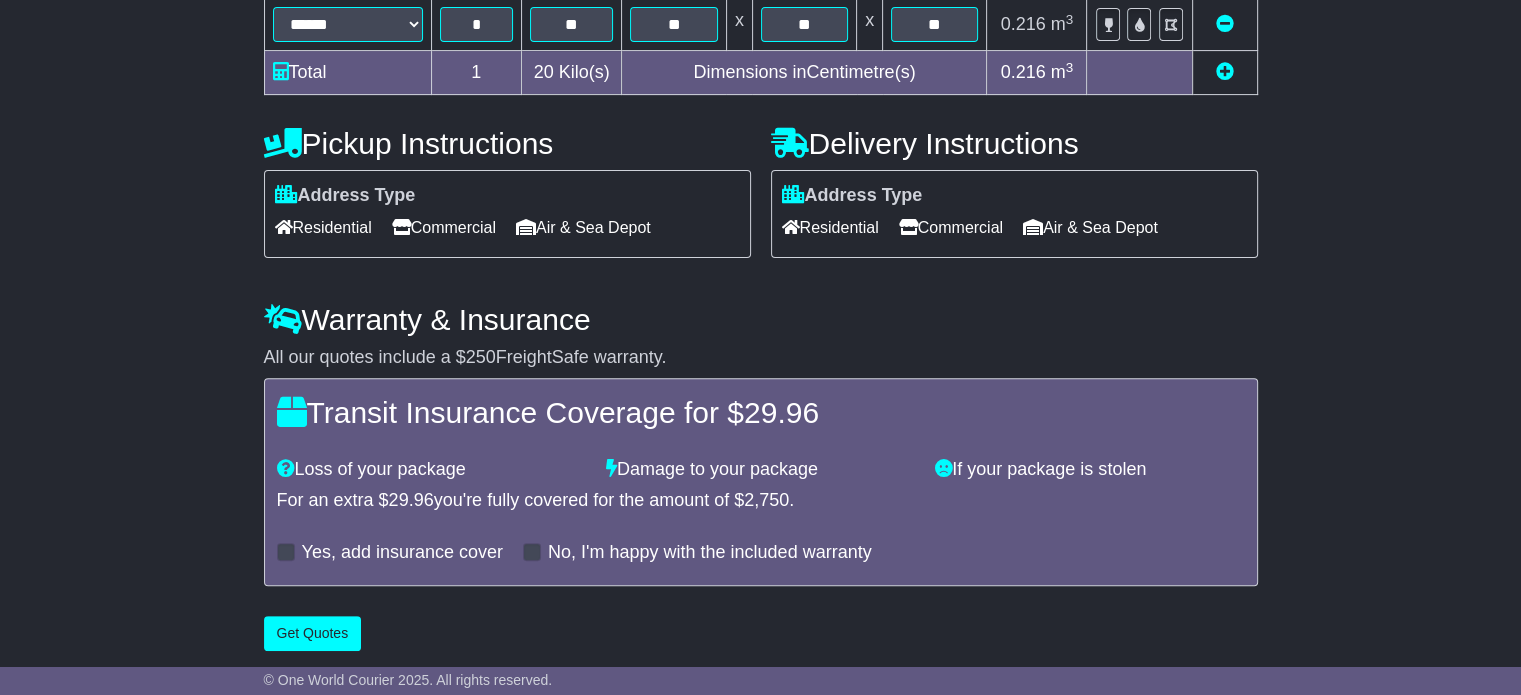 scroll, scrollTop: 622, scrollLeft: 0, axis: vertical 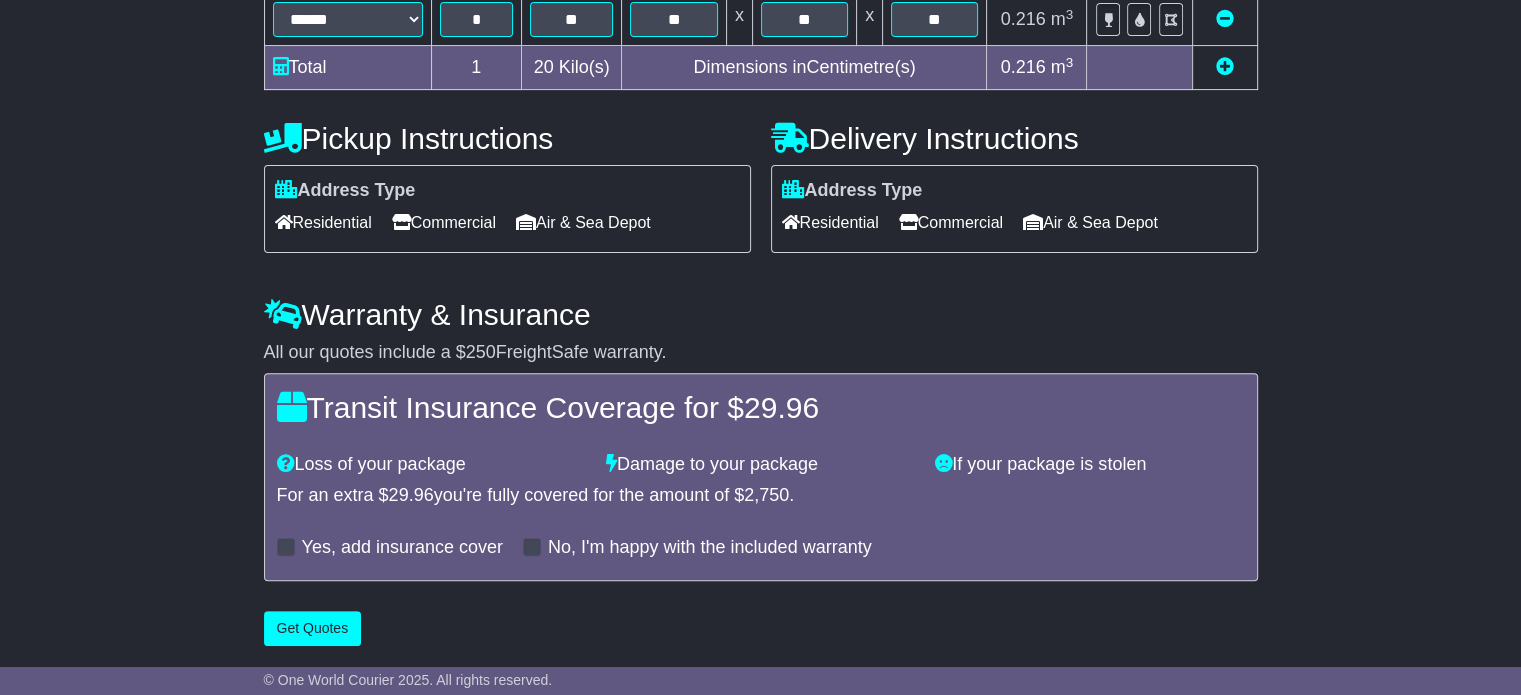 click at bounding box center [286, 547] 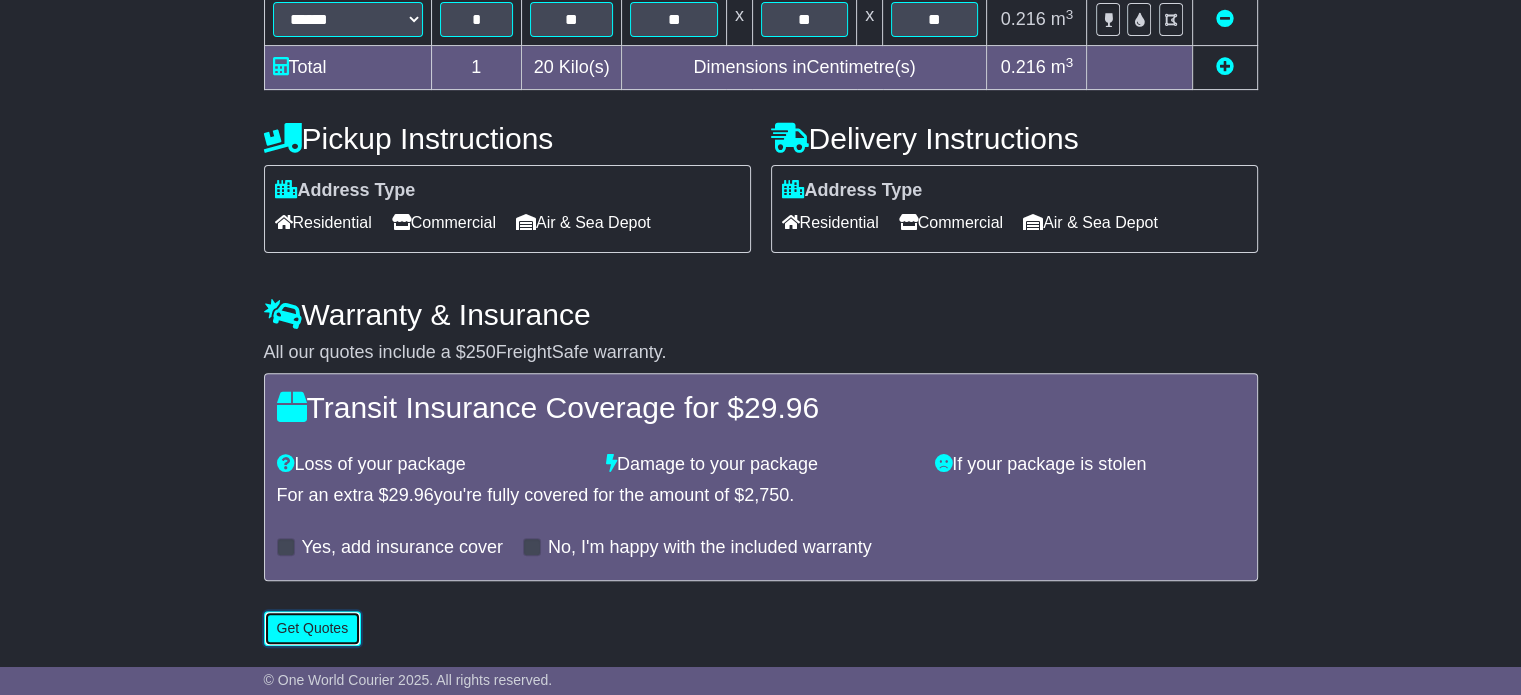 click on "Get Quotes" at bounding box center (313, 628) 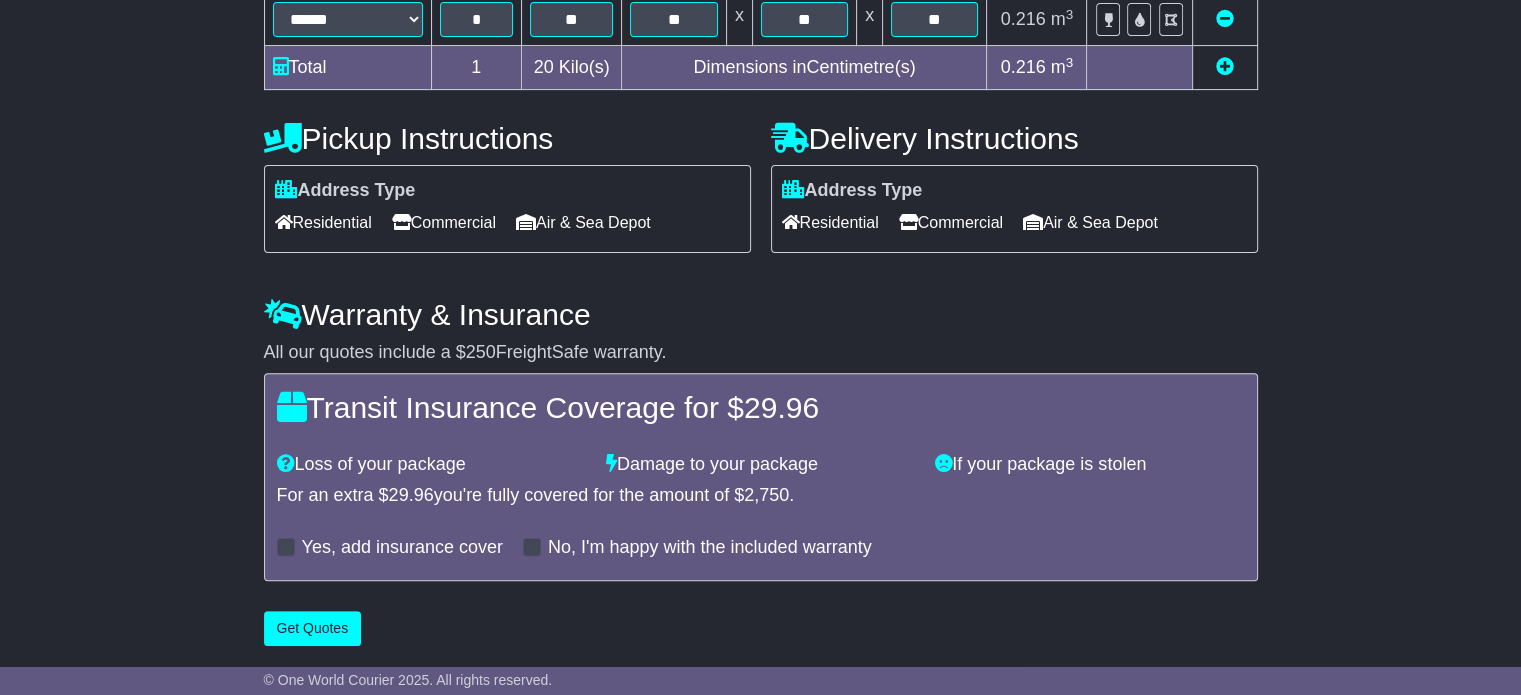 scroll, scrollTop: 0, scrollLeft: 0, axis: both 